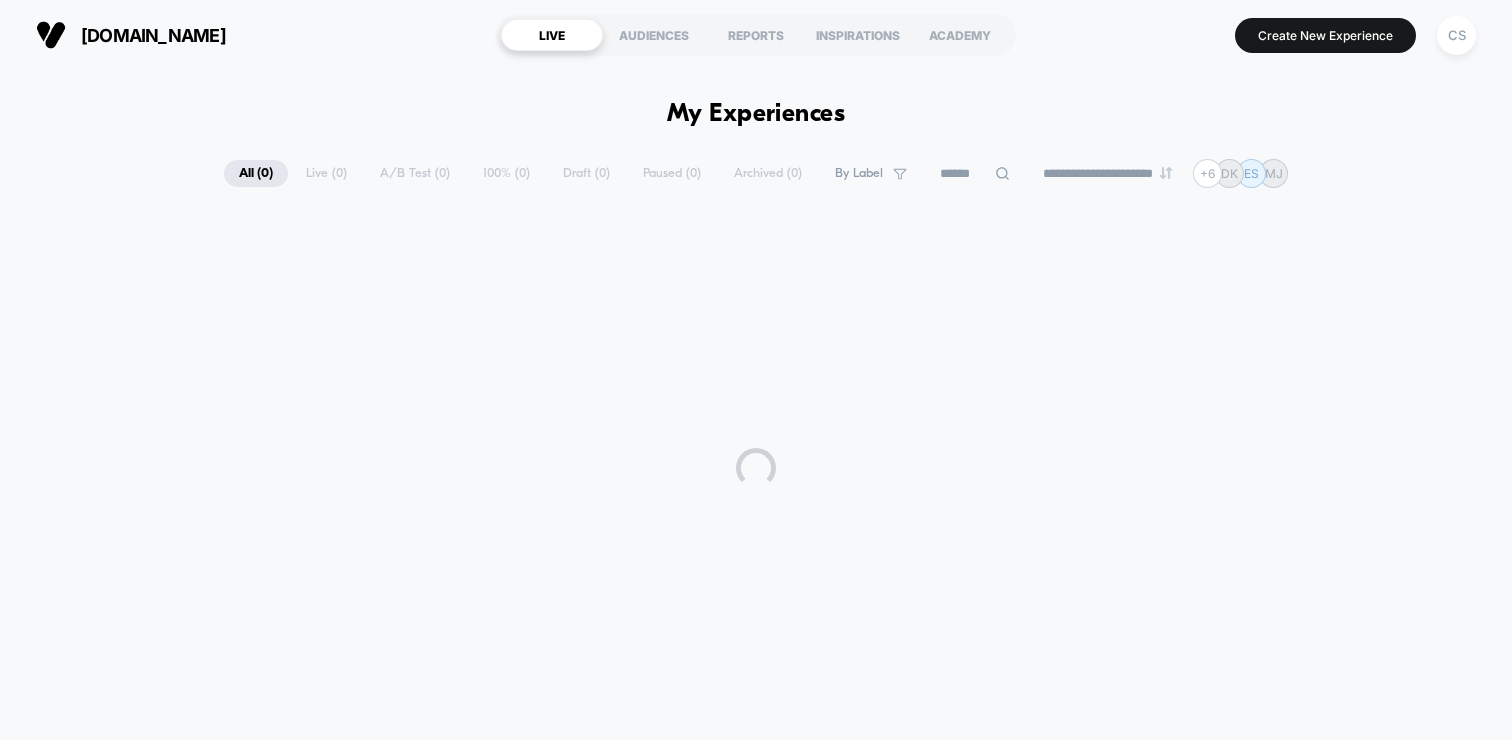 scroll, scrollTop: 0, scrollLeft: 0, axis: both 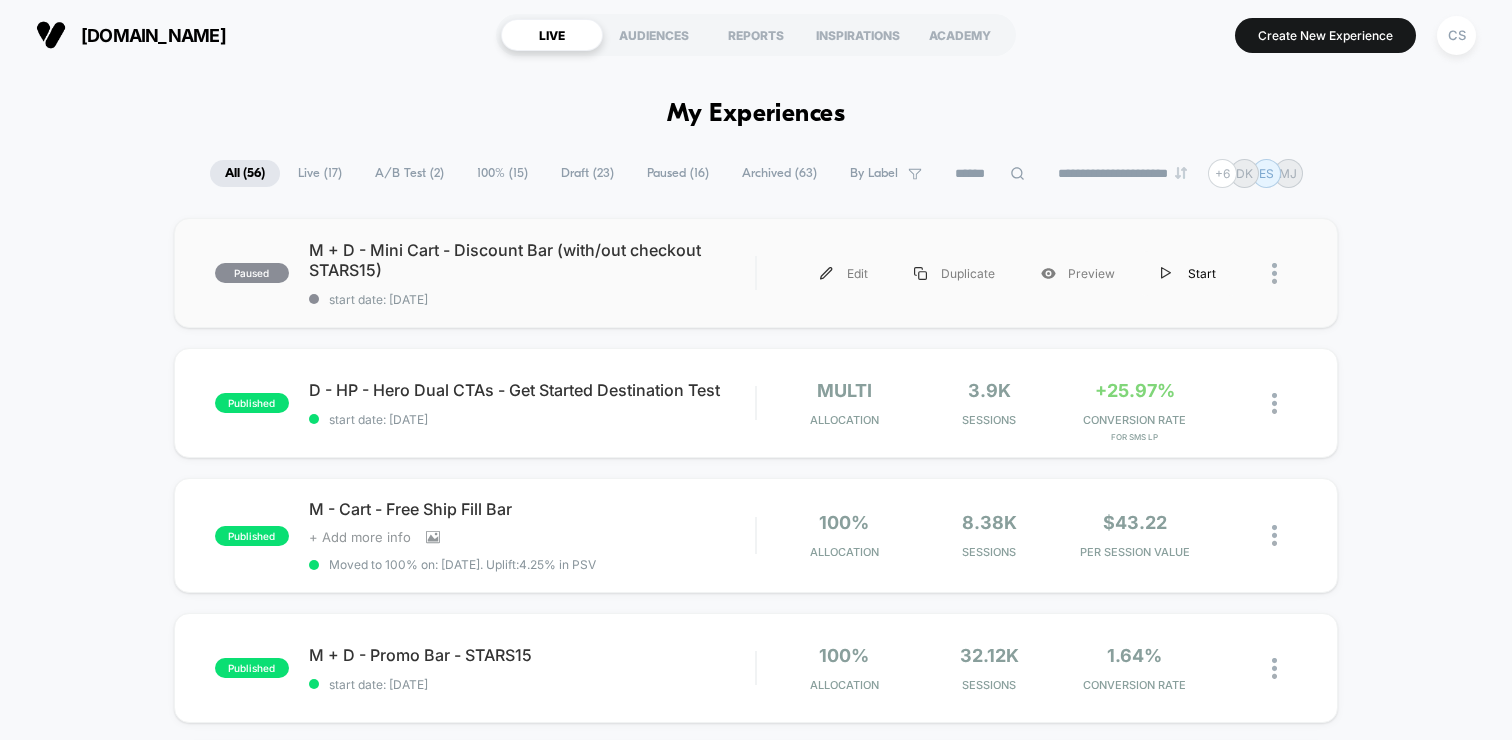 click on "Start" at bounding box center [1188, 273] 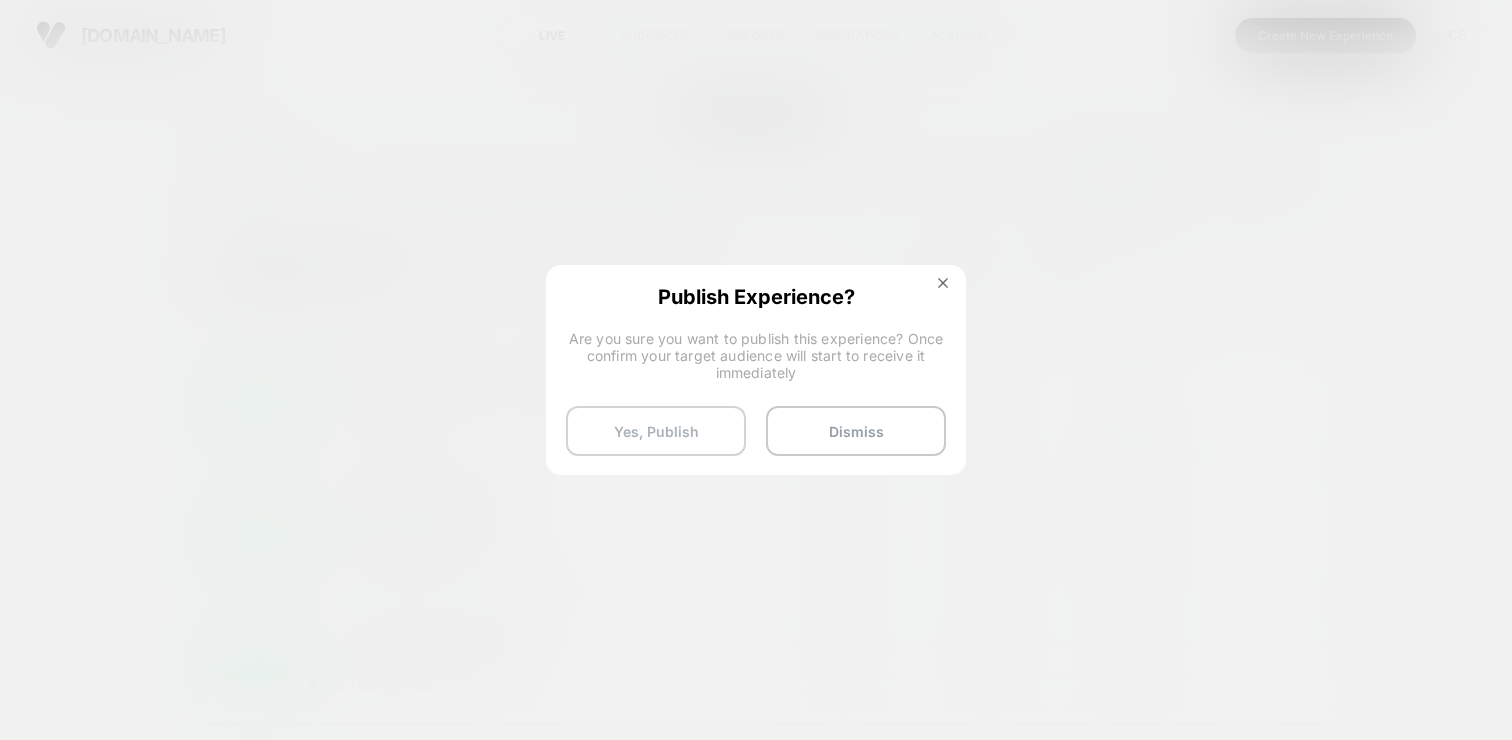 click on "Yes, Publish" at bounding box center [656, 431] 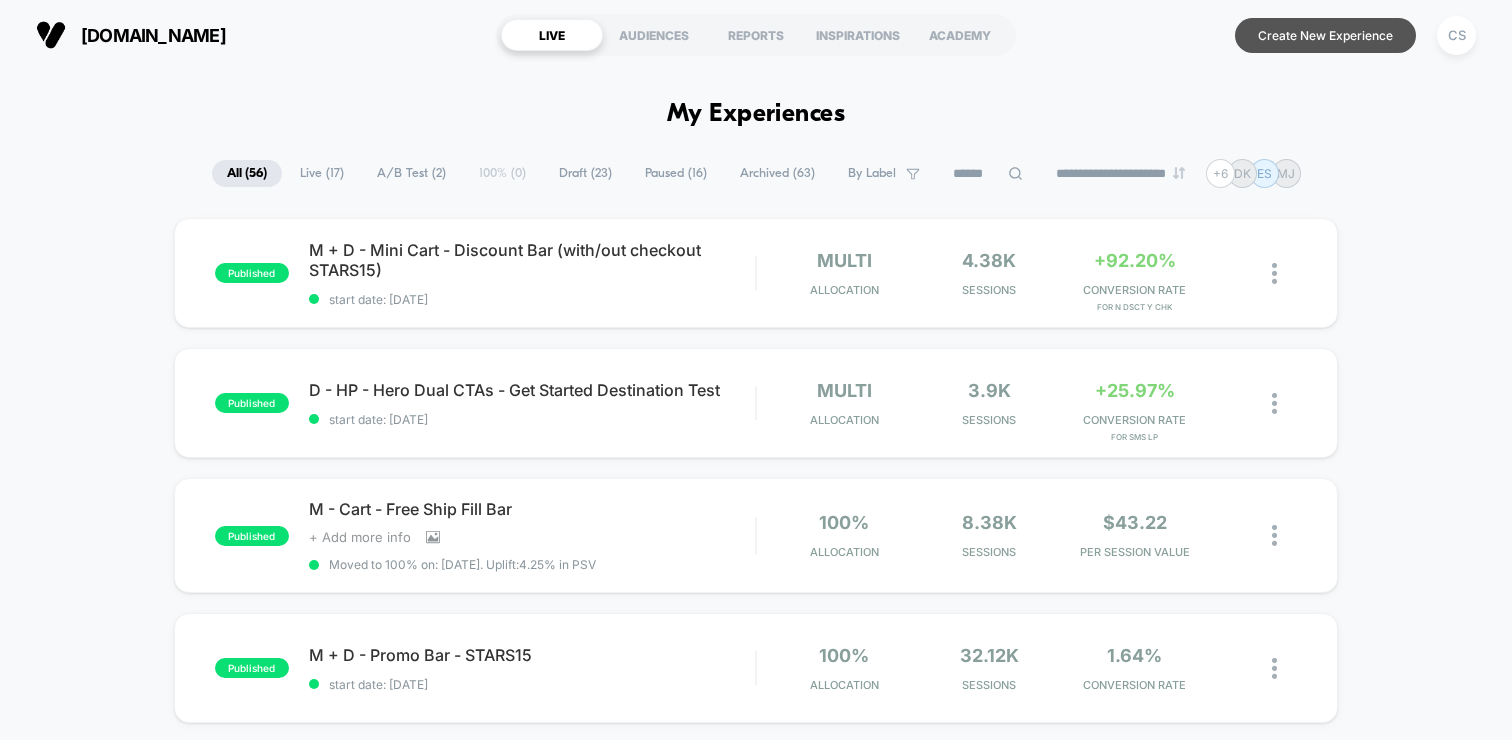 click on "Create New Experience" at bounding box center [1325, 35] 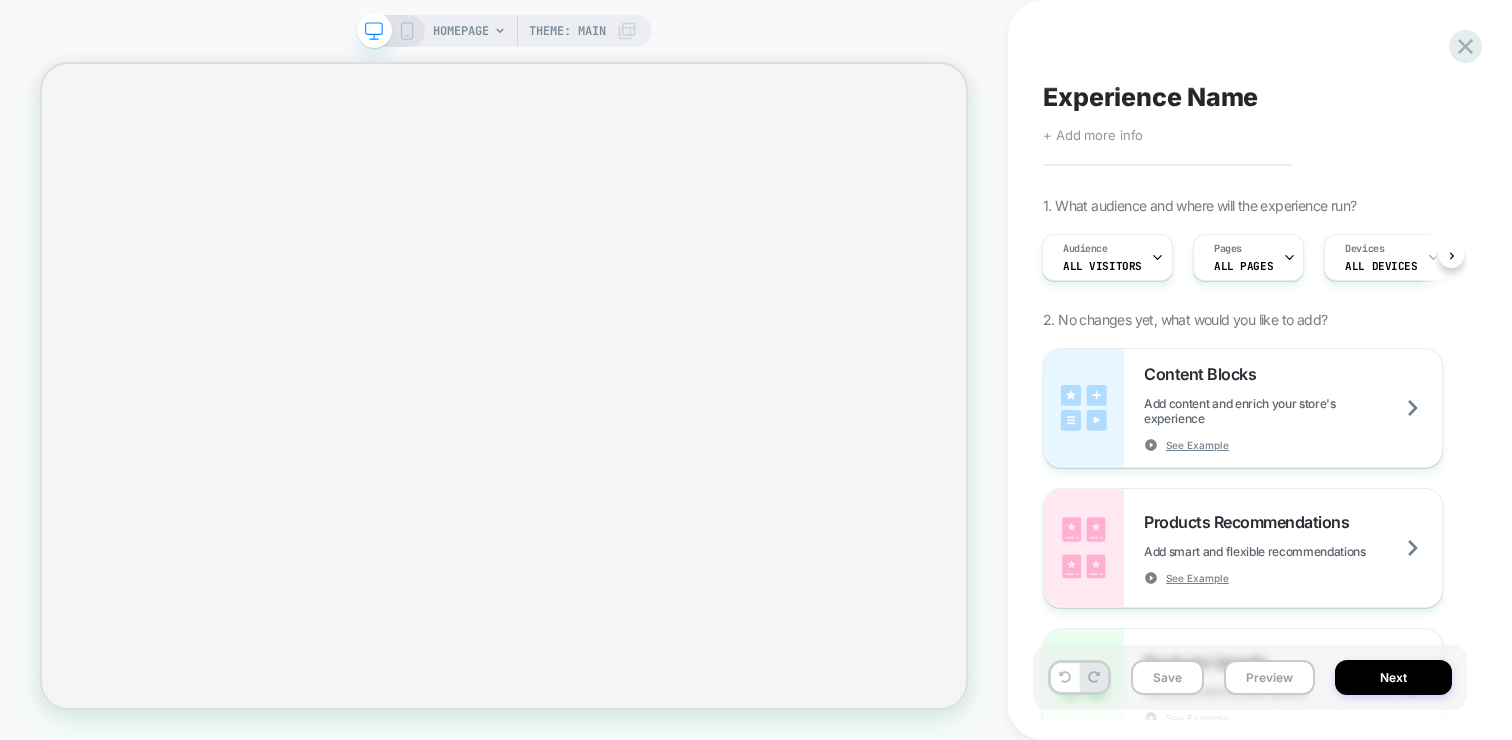 scroll, scrollTop: 0, scrollLeft: 2, axis: horizontal 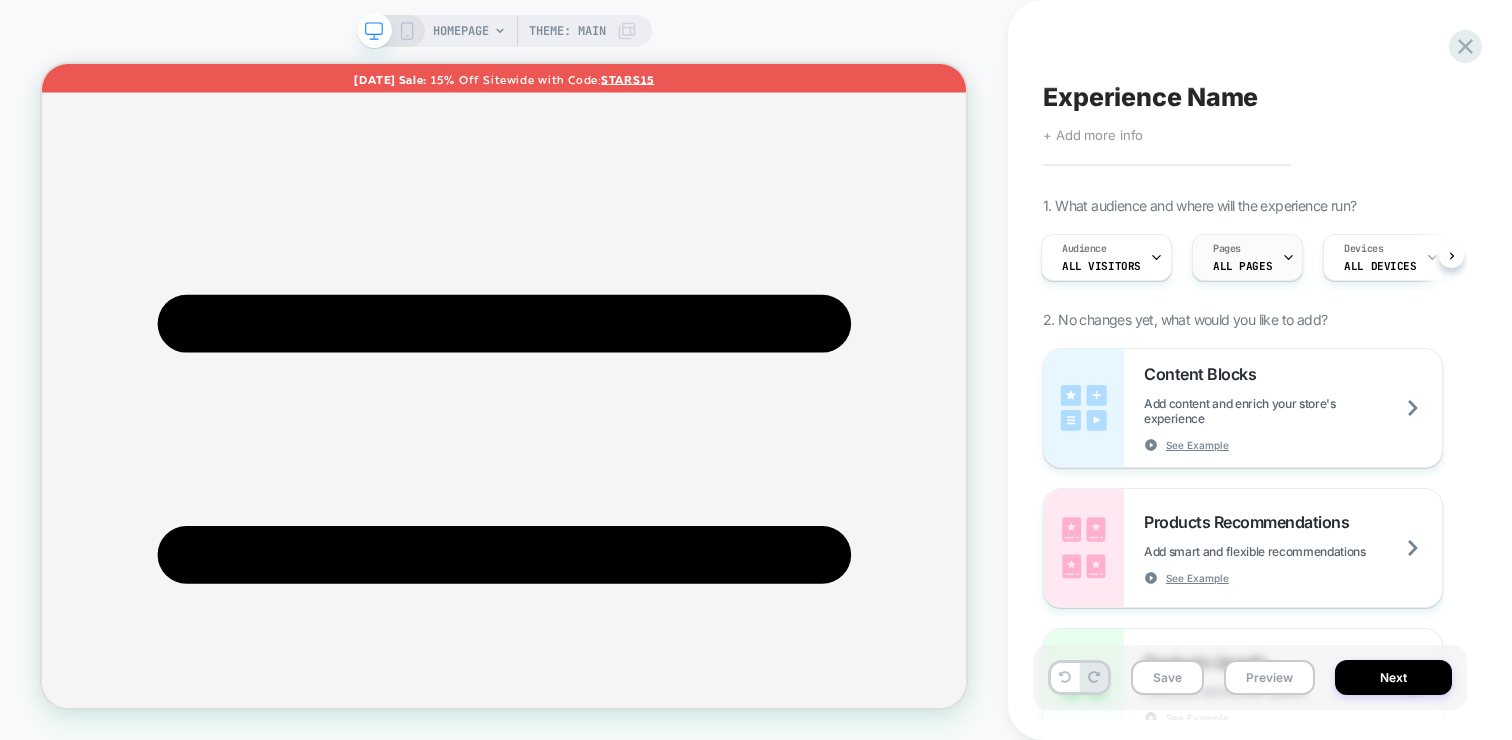 click on "Pages ALL PAGES" at bounding box center [1242, 257] 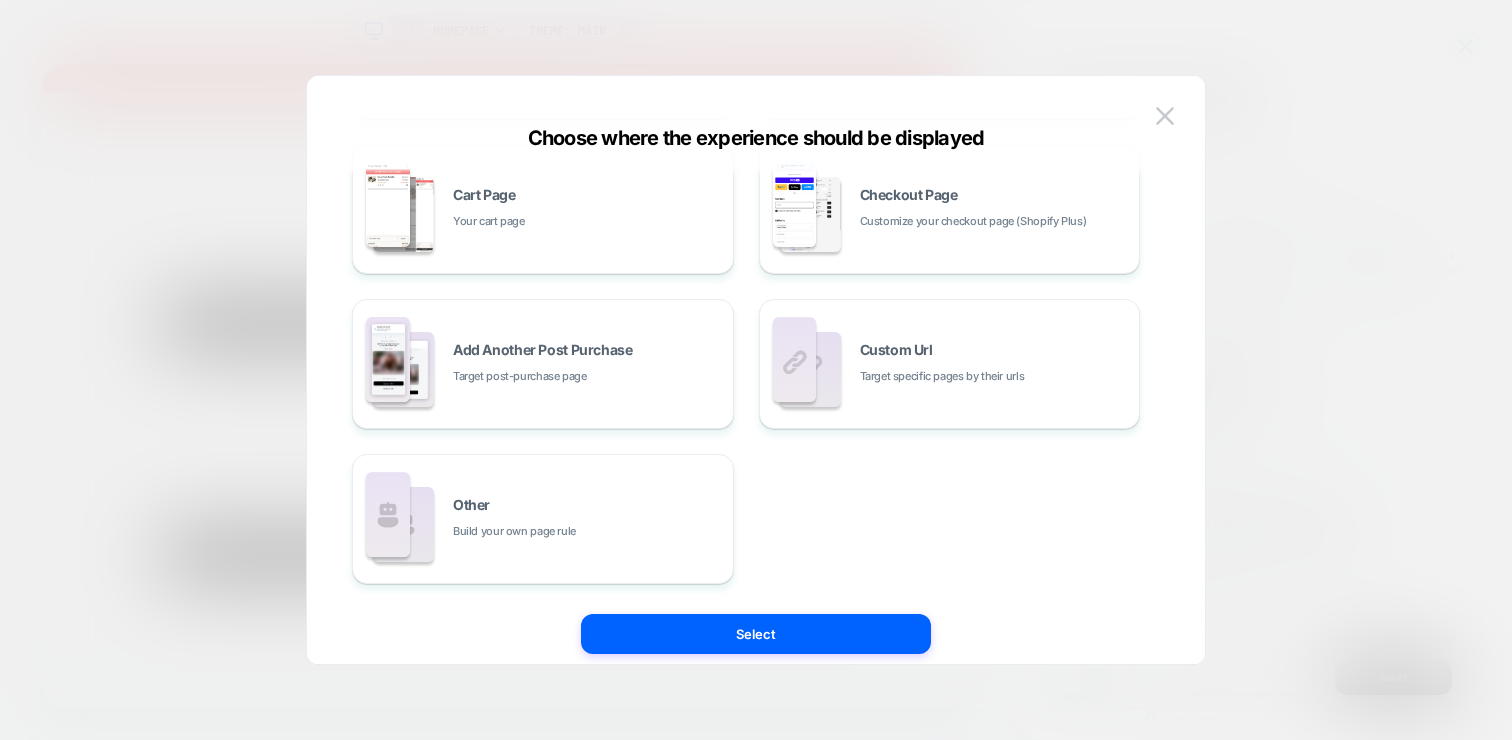 scroll, scrollTop: 362, scrollLeft: 0, axis: vertical 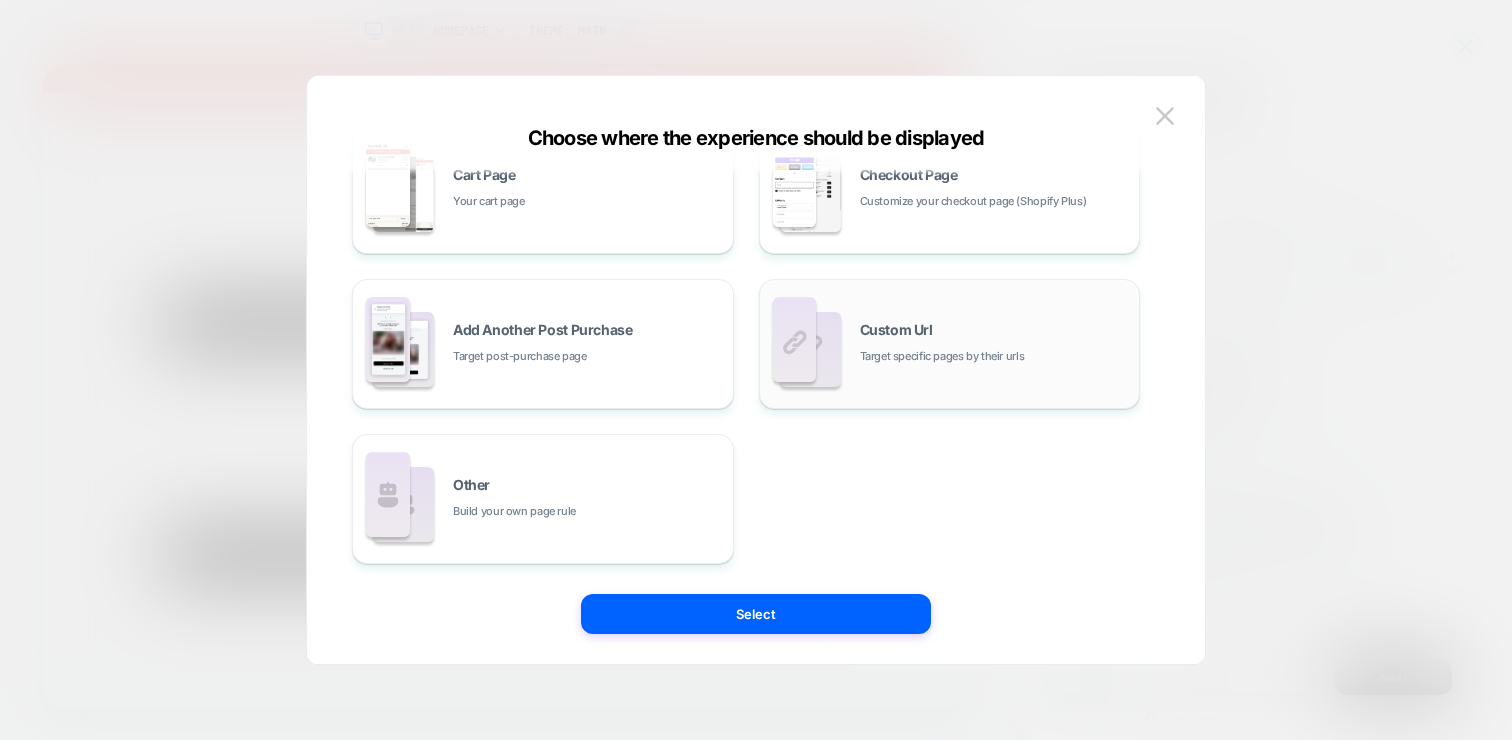 click on "Custom Url Target specific pages by their urls" at bounding box center [950, 344] 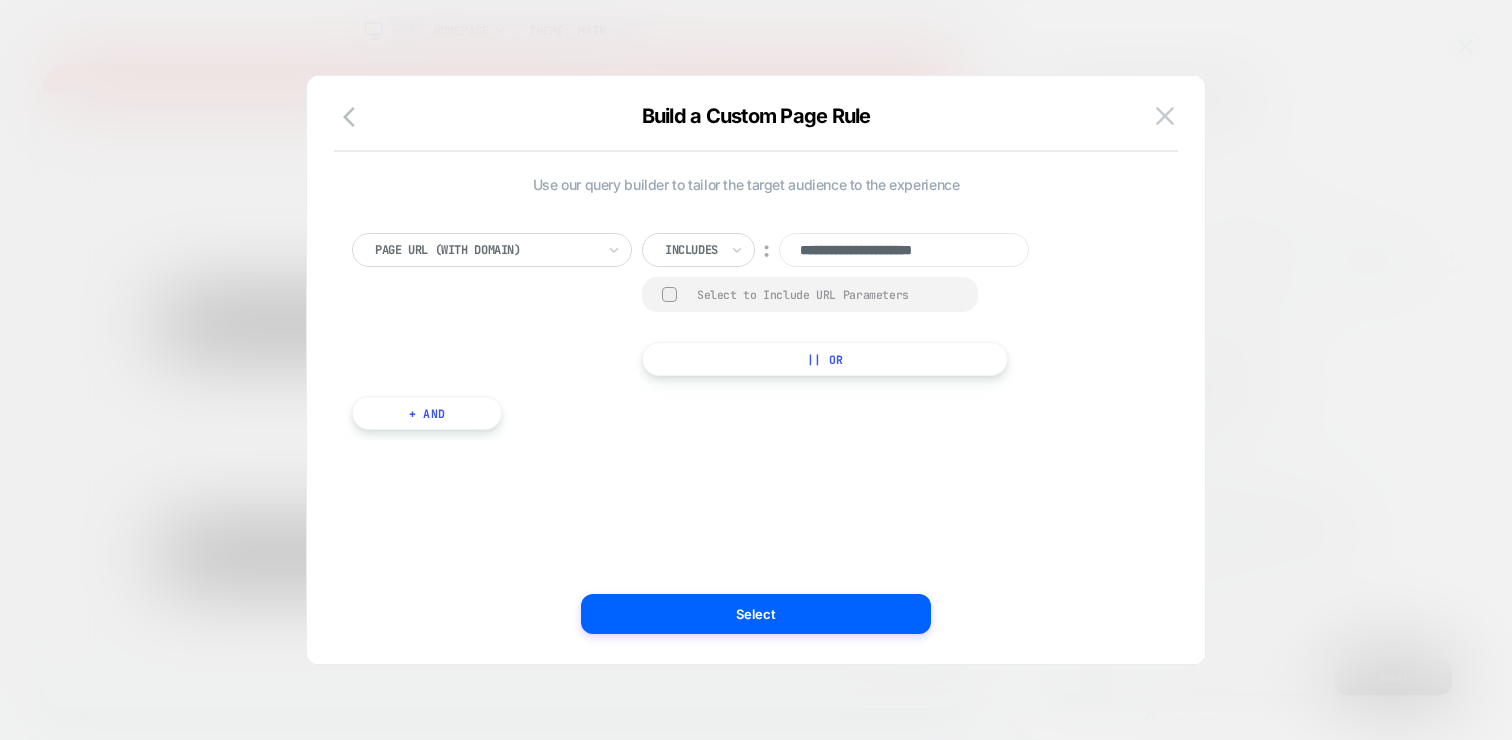 scroll, scrollTop: 0, scrollLeft: 0, axis: both 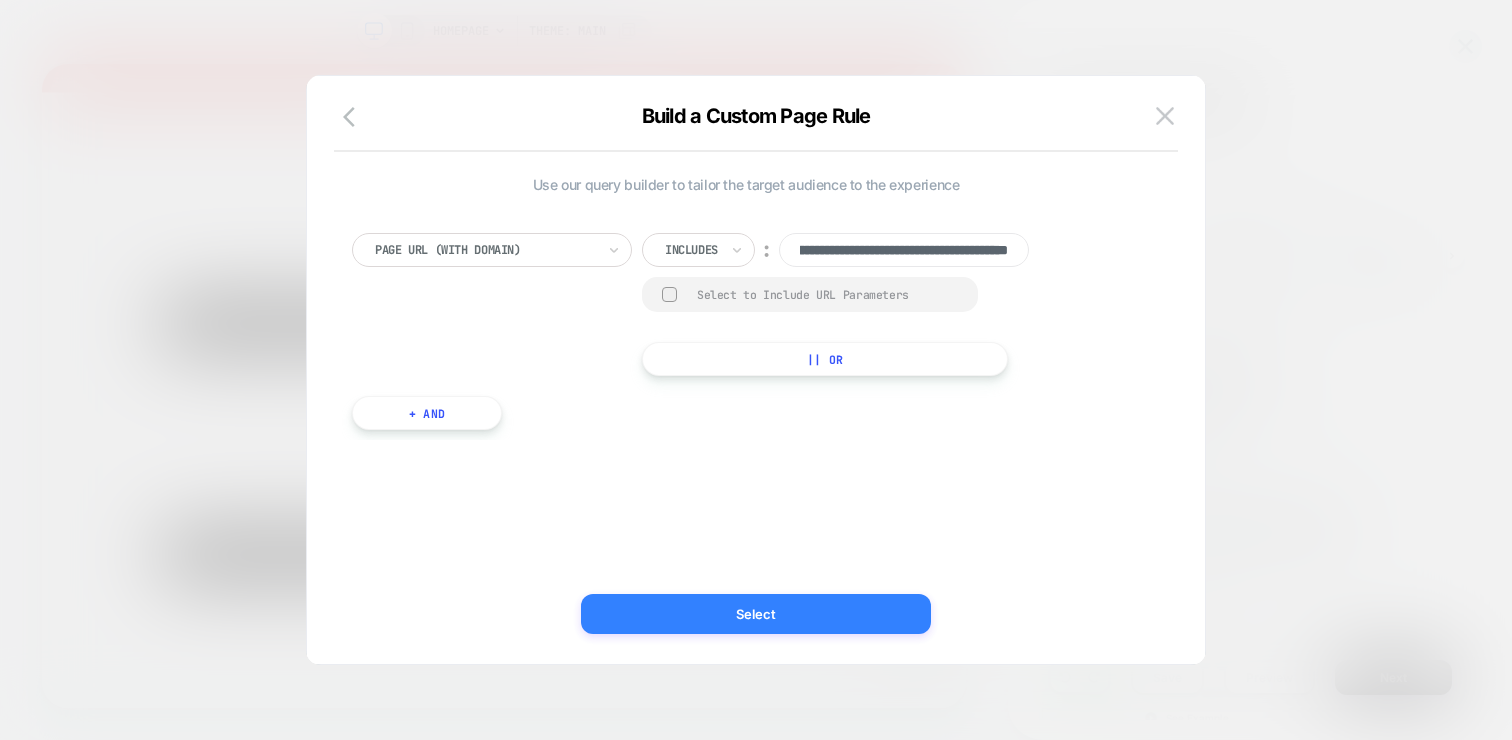 type on "**********" 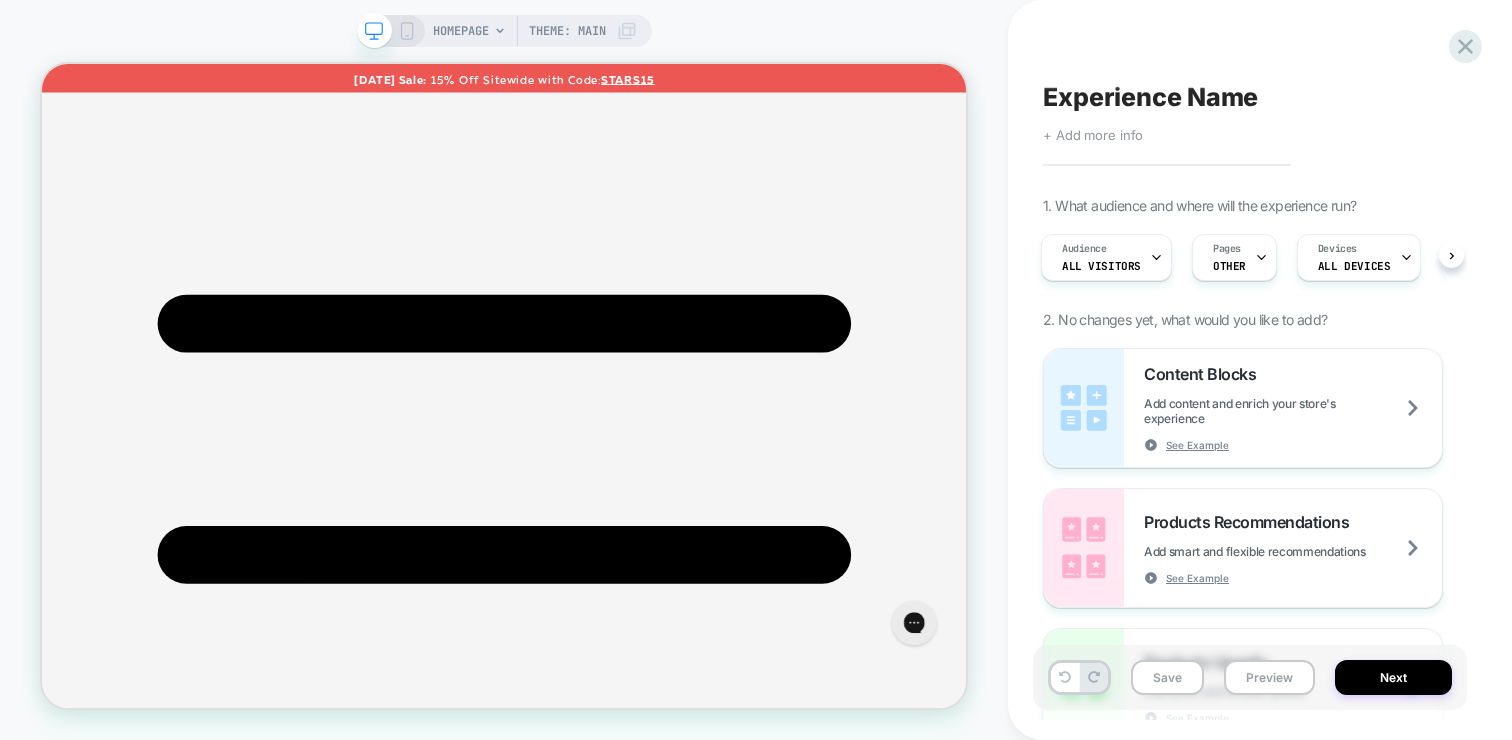 click on "HOMEPAGE Theme: MAIN" at bounding box center [535, 31] 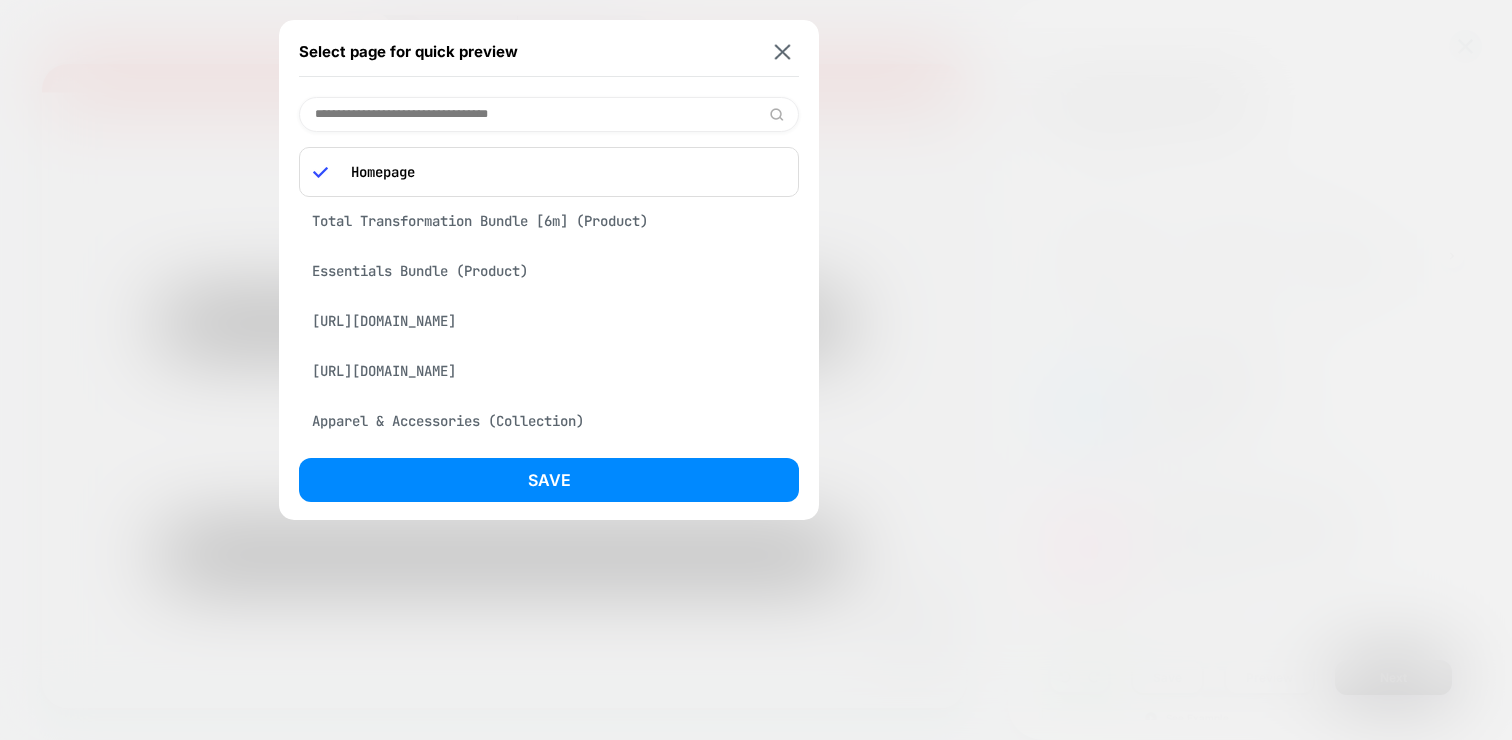 paste on "**********" 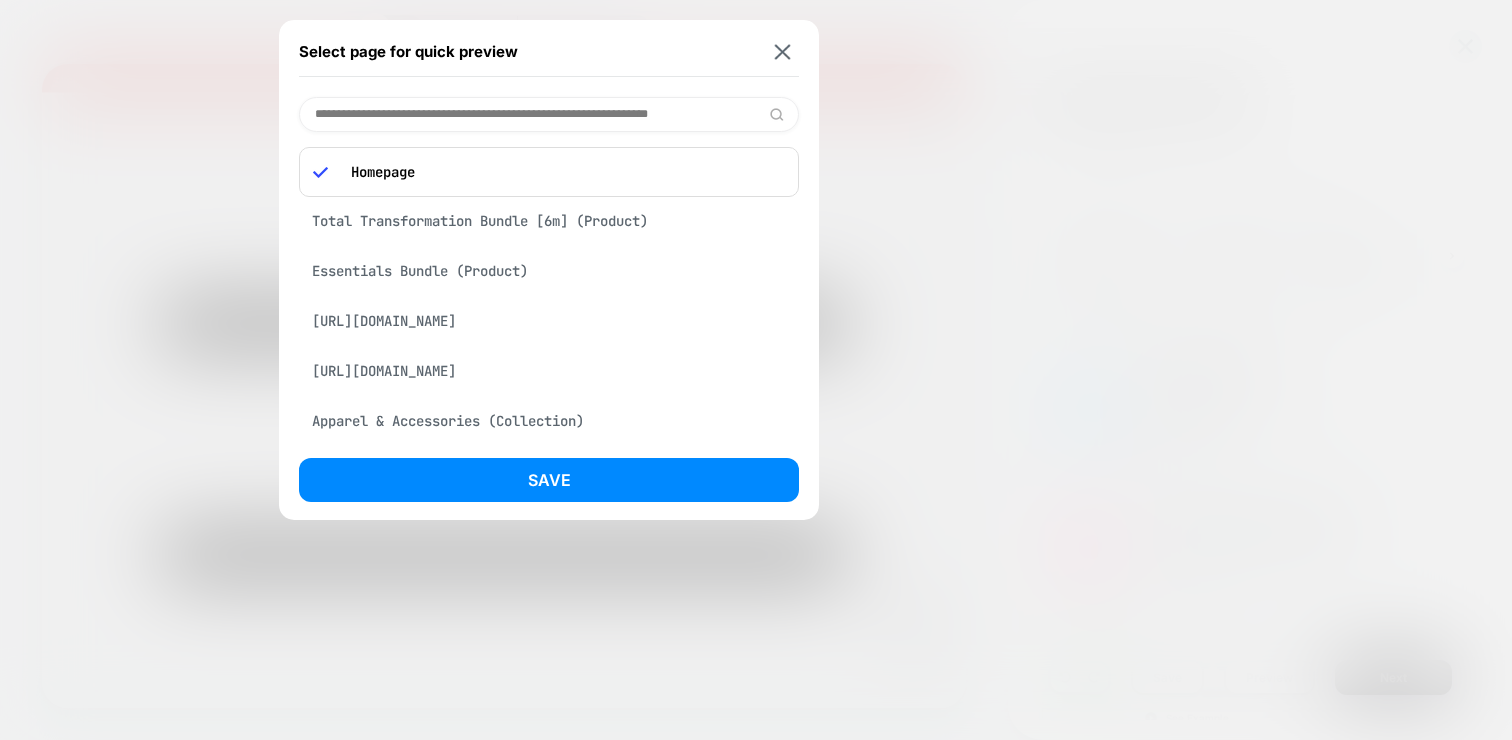 scroll, scrollTop: 0, scrollLeft: 31, axis: horizontal 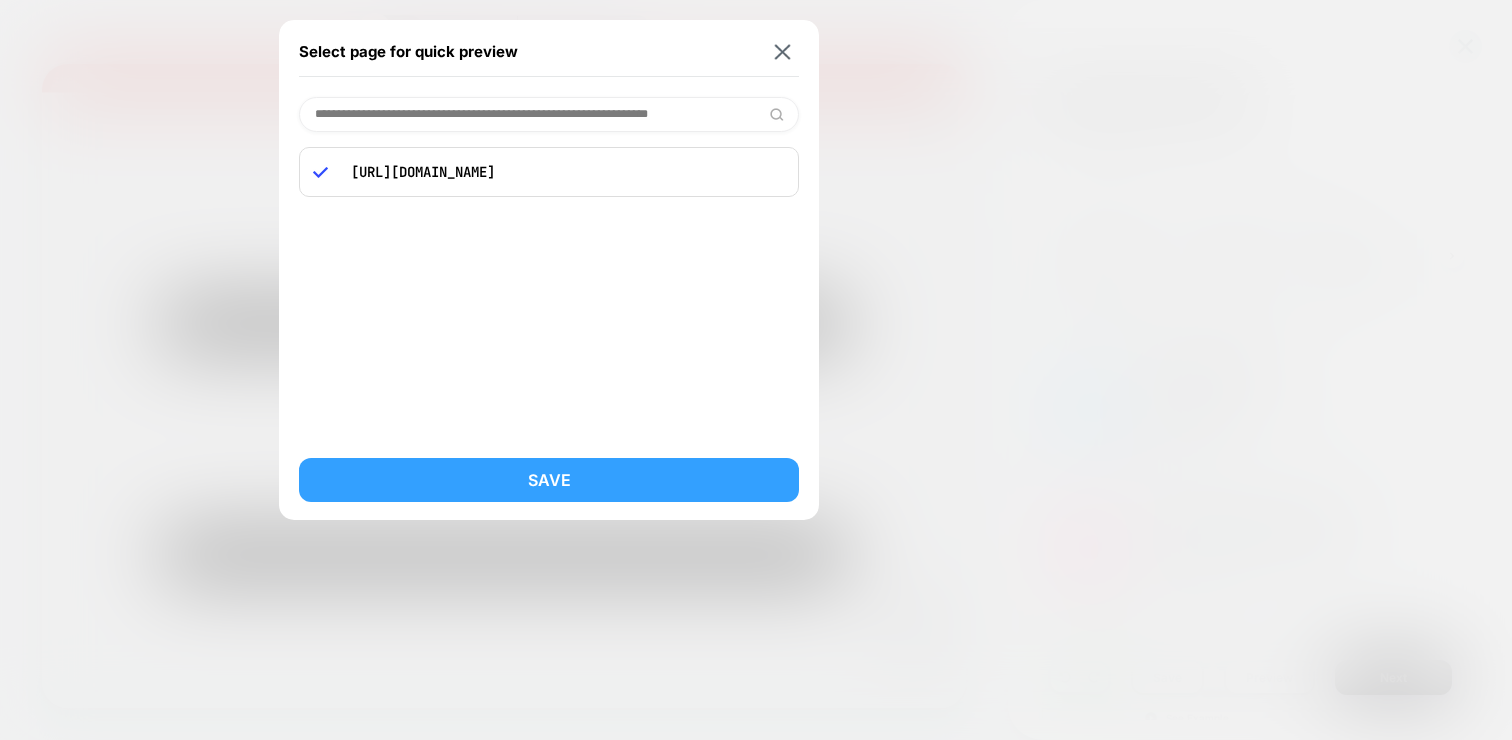 type on "**********" 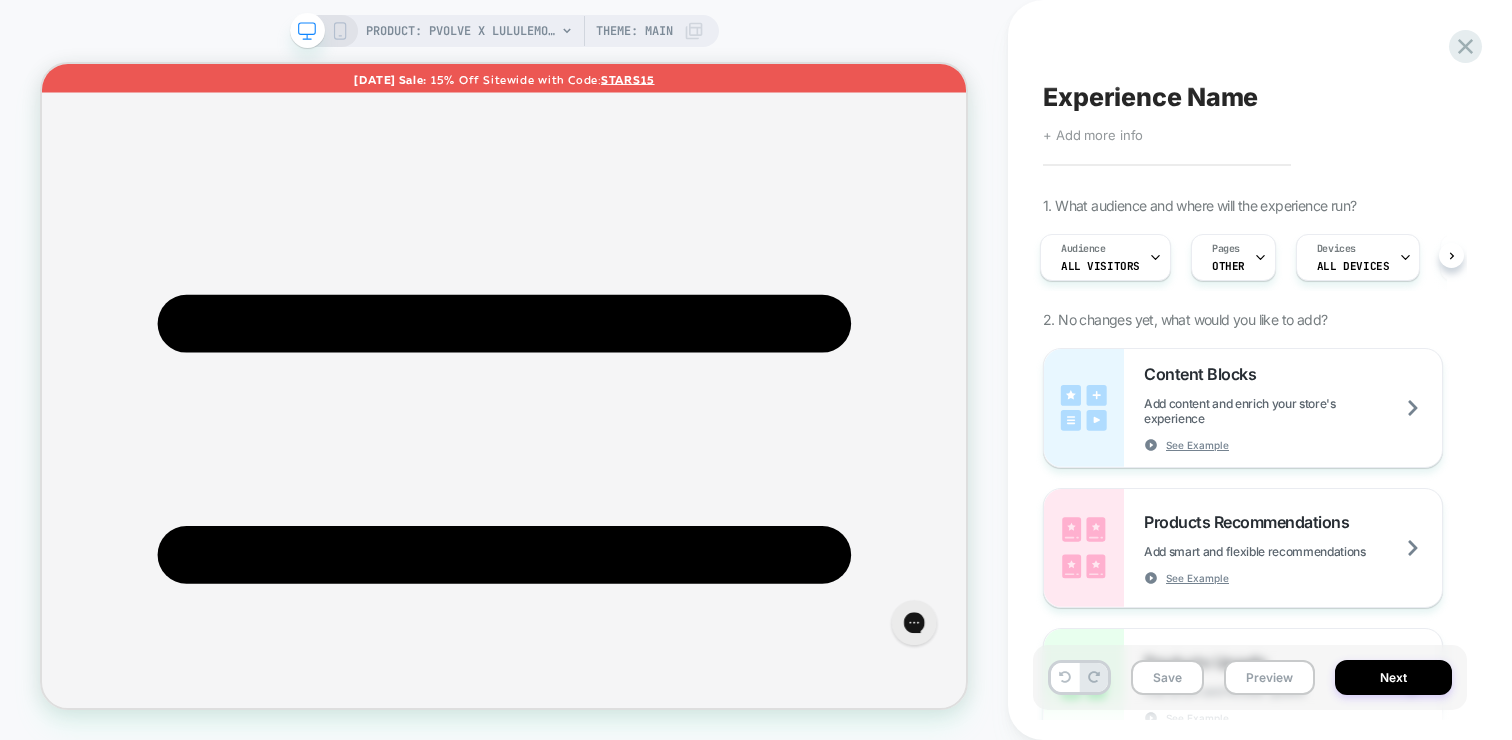 scroll, scrollTop: 0, scrollLeft: 4, axis: horizontal 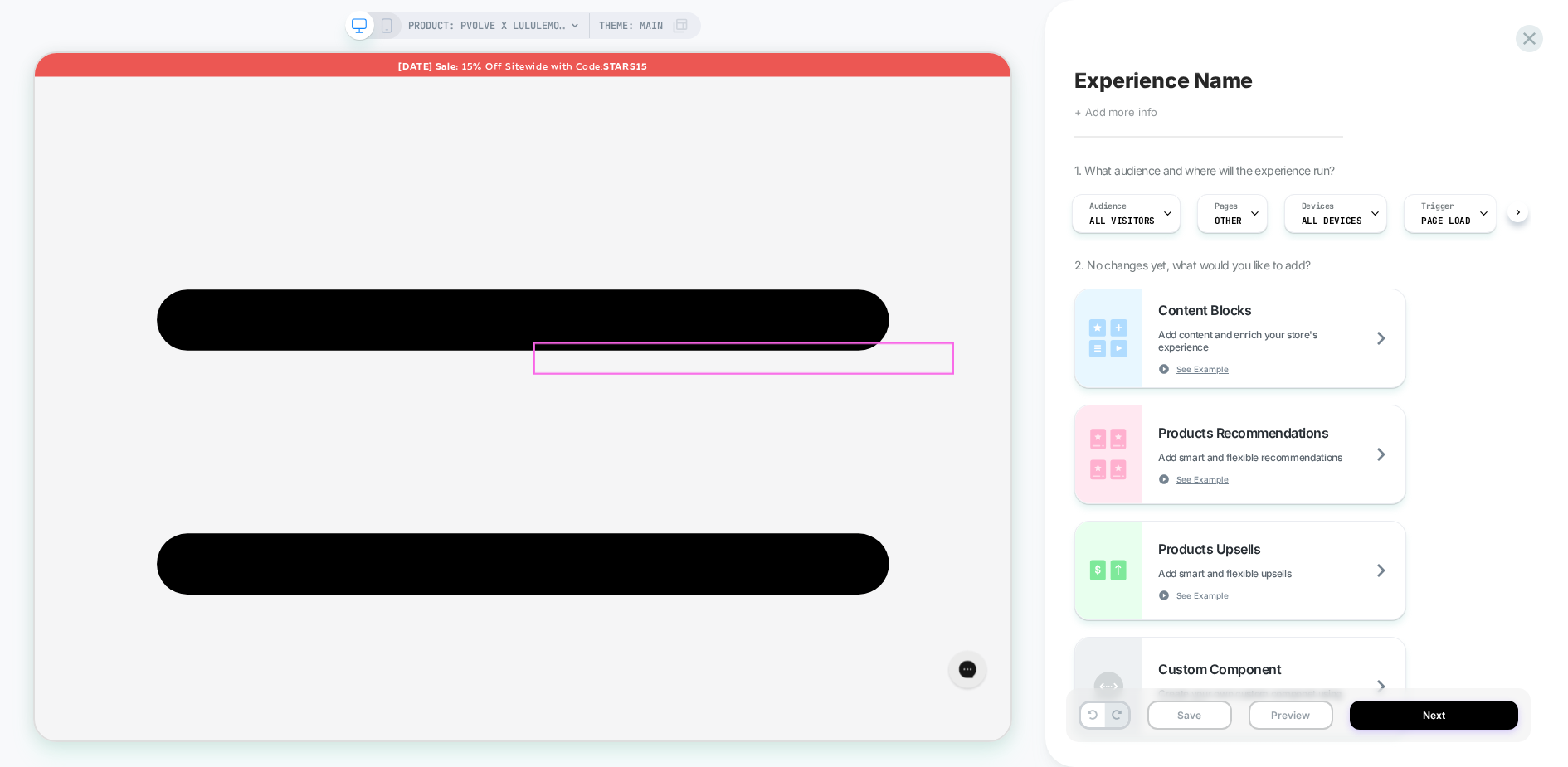 click on "6" at bounding box center (76, 18479) 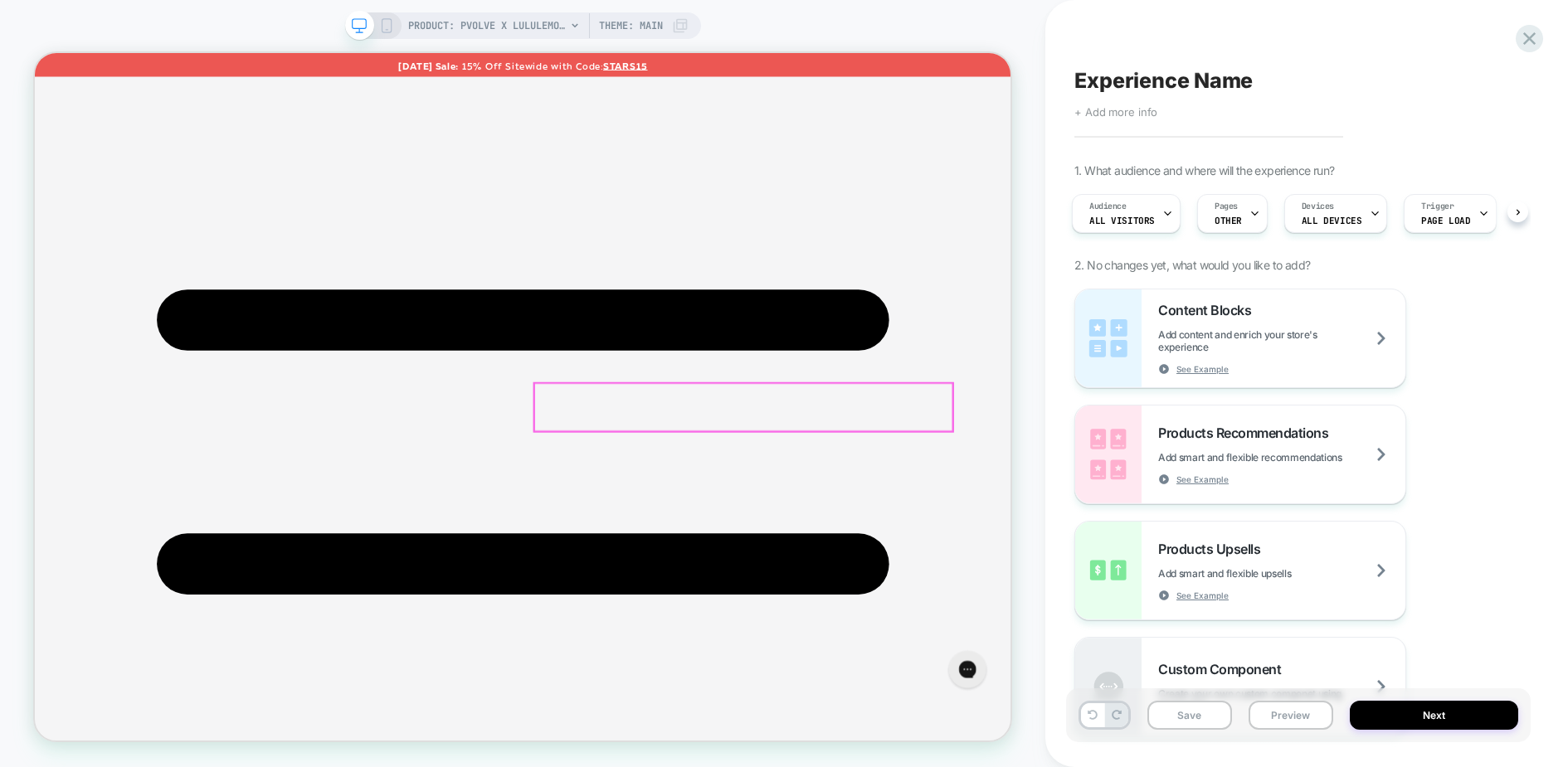 click on "Cup size
*
A/B
C/D" at bounding box center (685, 18522) 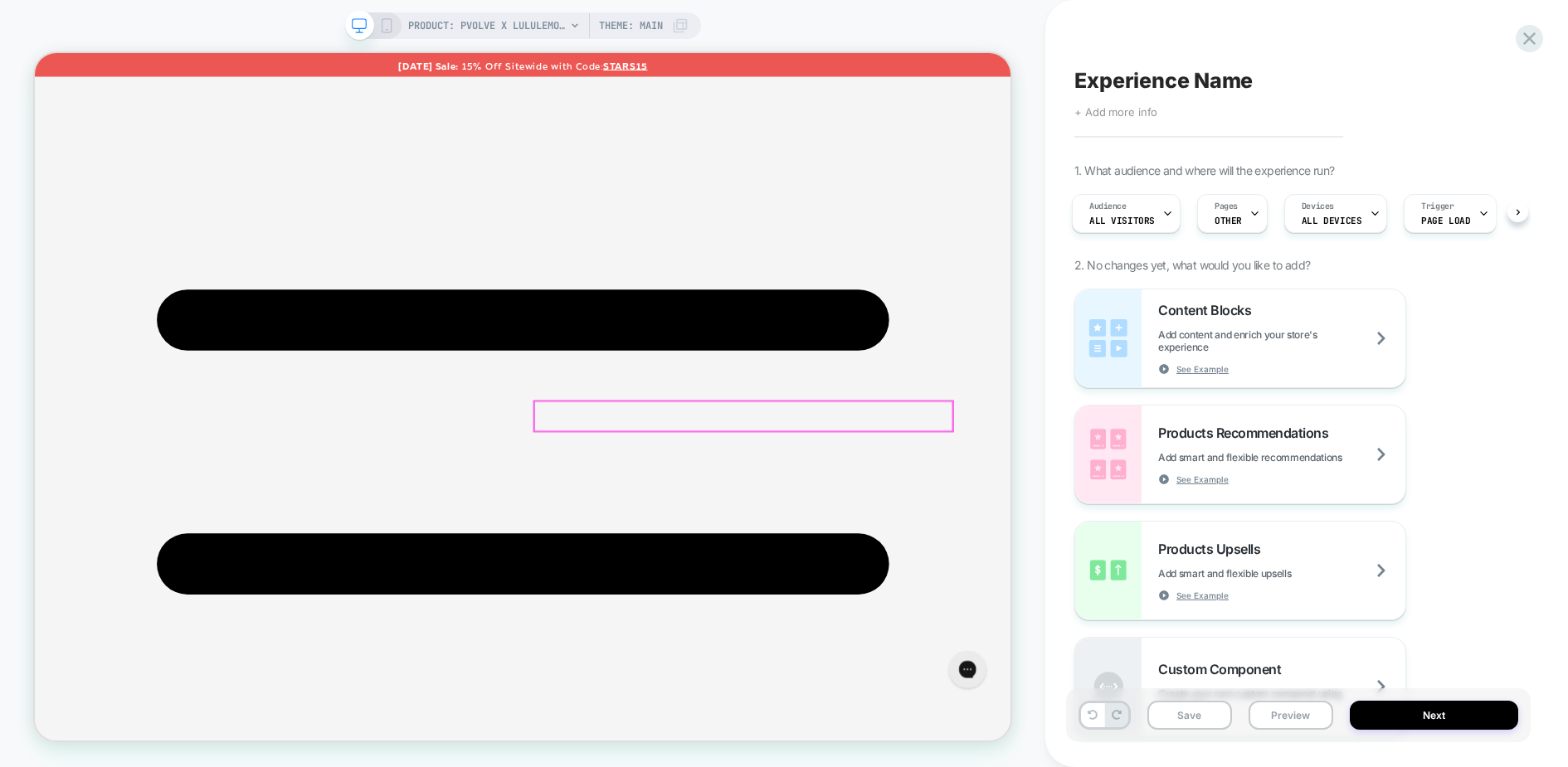 click on "A/B" at bounding box center [63, 18527] 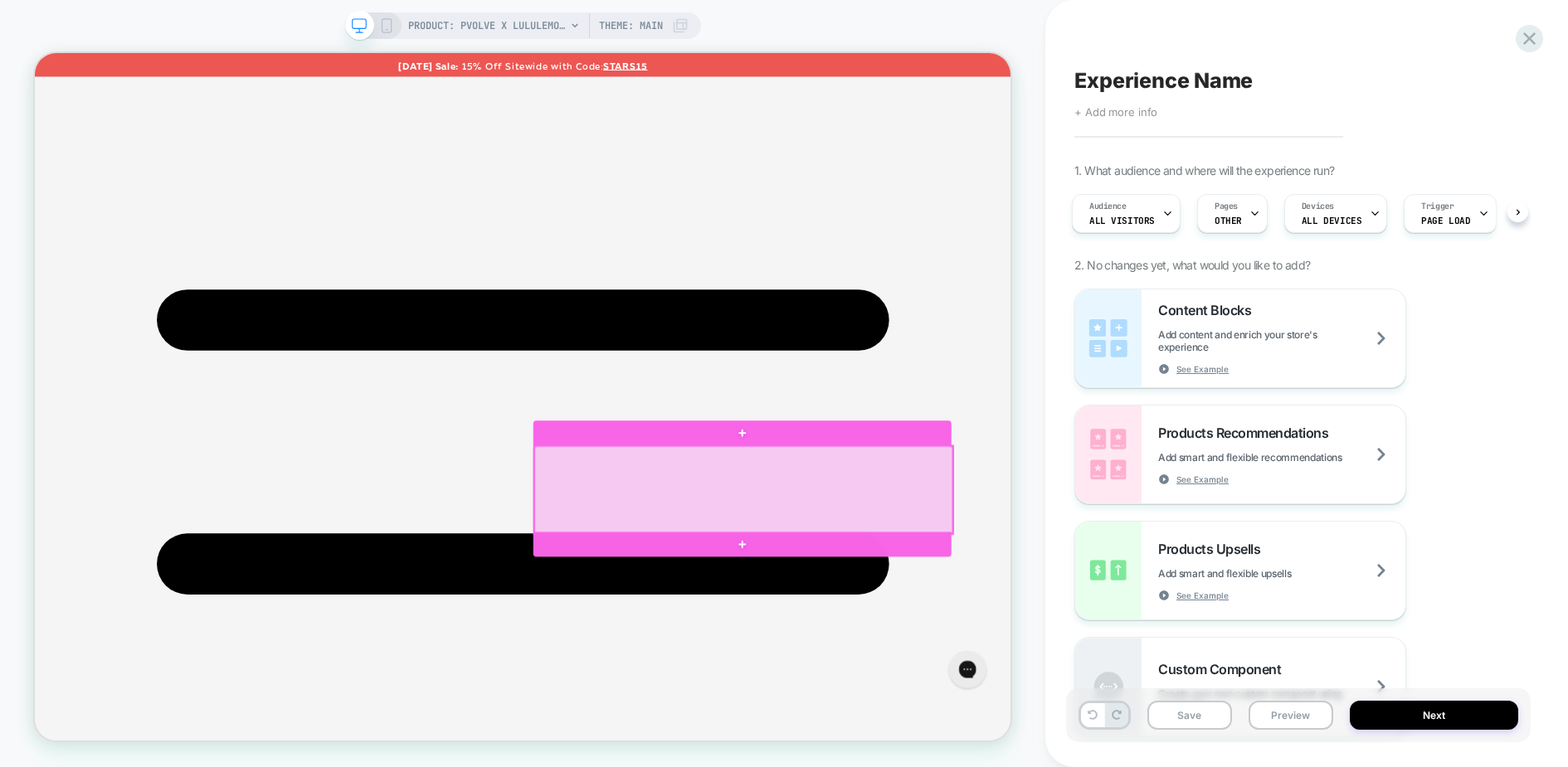 click at bounding box center (980, 635) 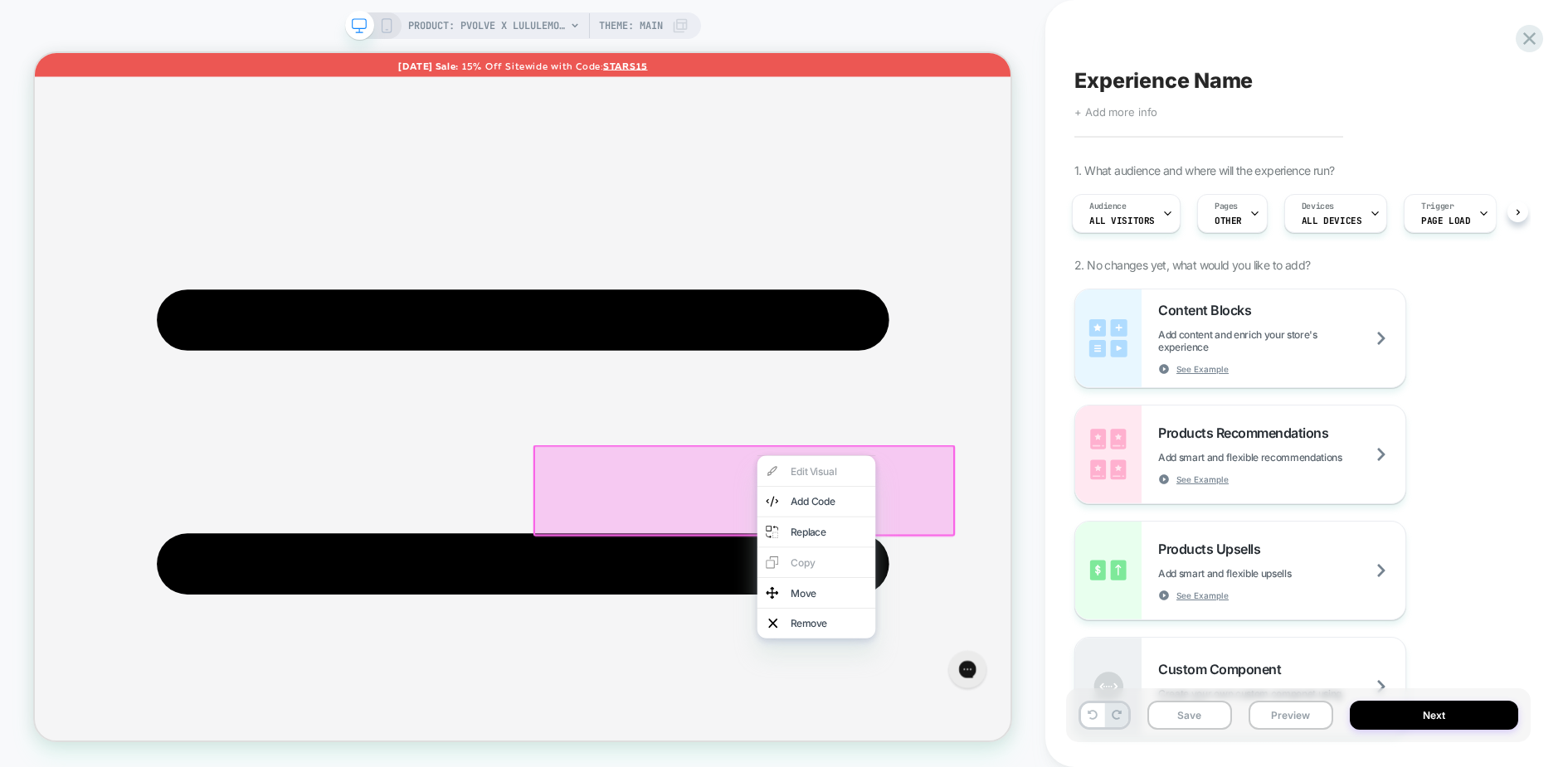 click at bounding box center [981, 636] 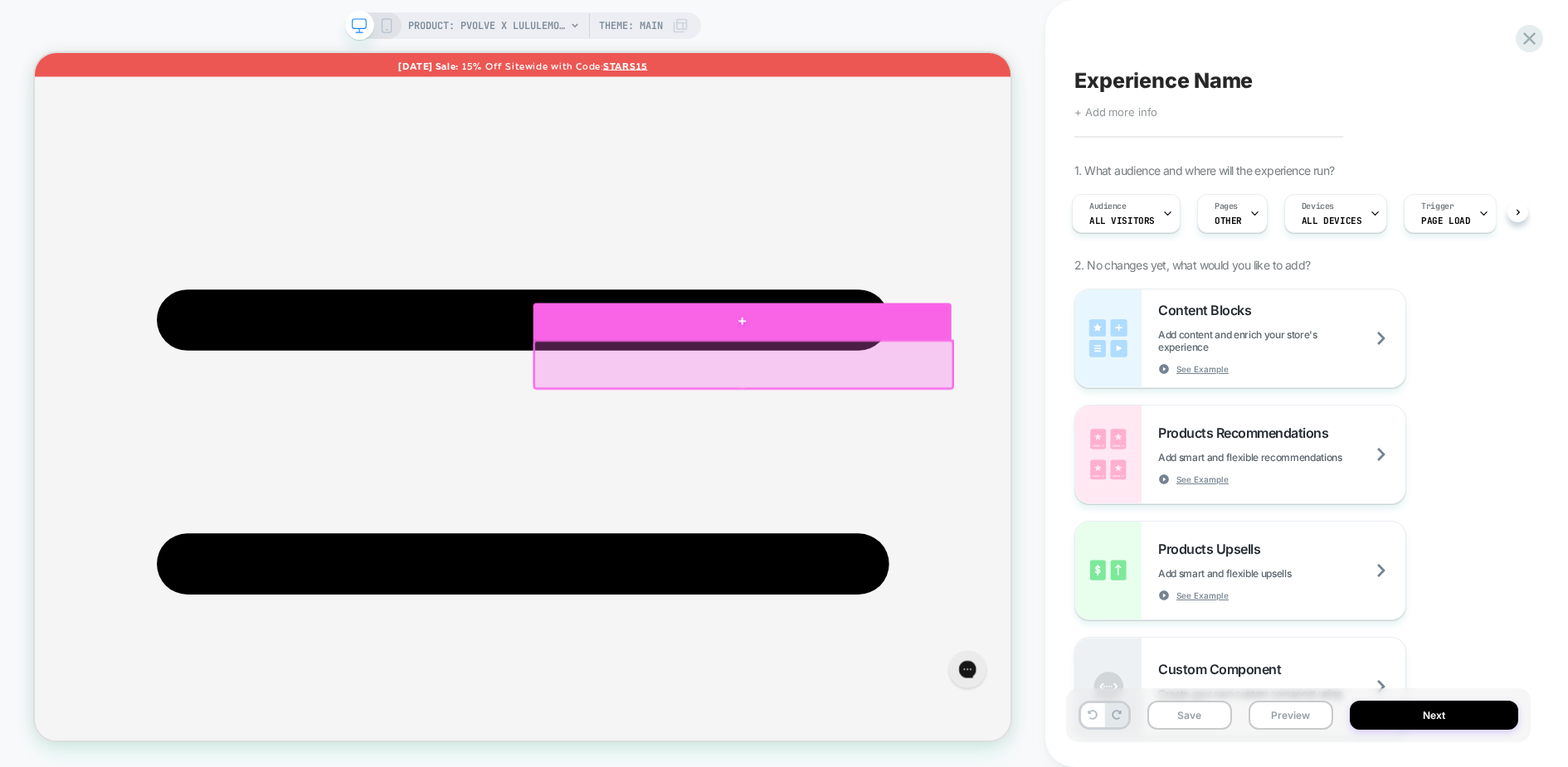 click at bounding box center [978, 410] 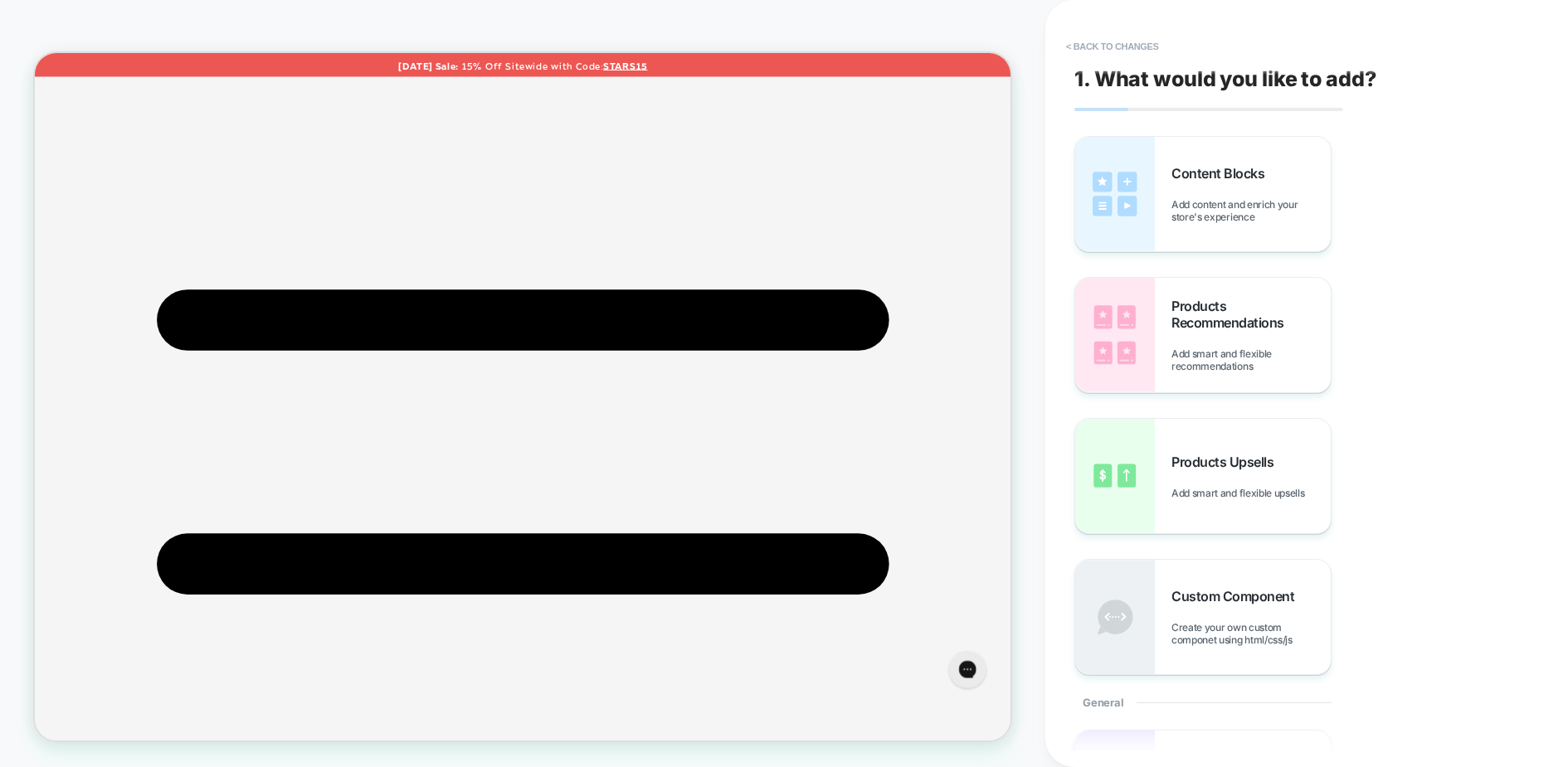 scroll, scrollTop: 0, scrollLeft: 0, axis: both 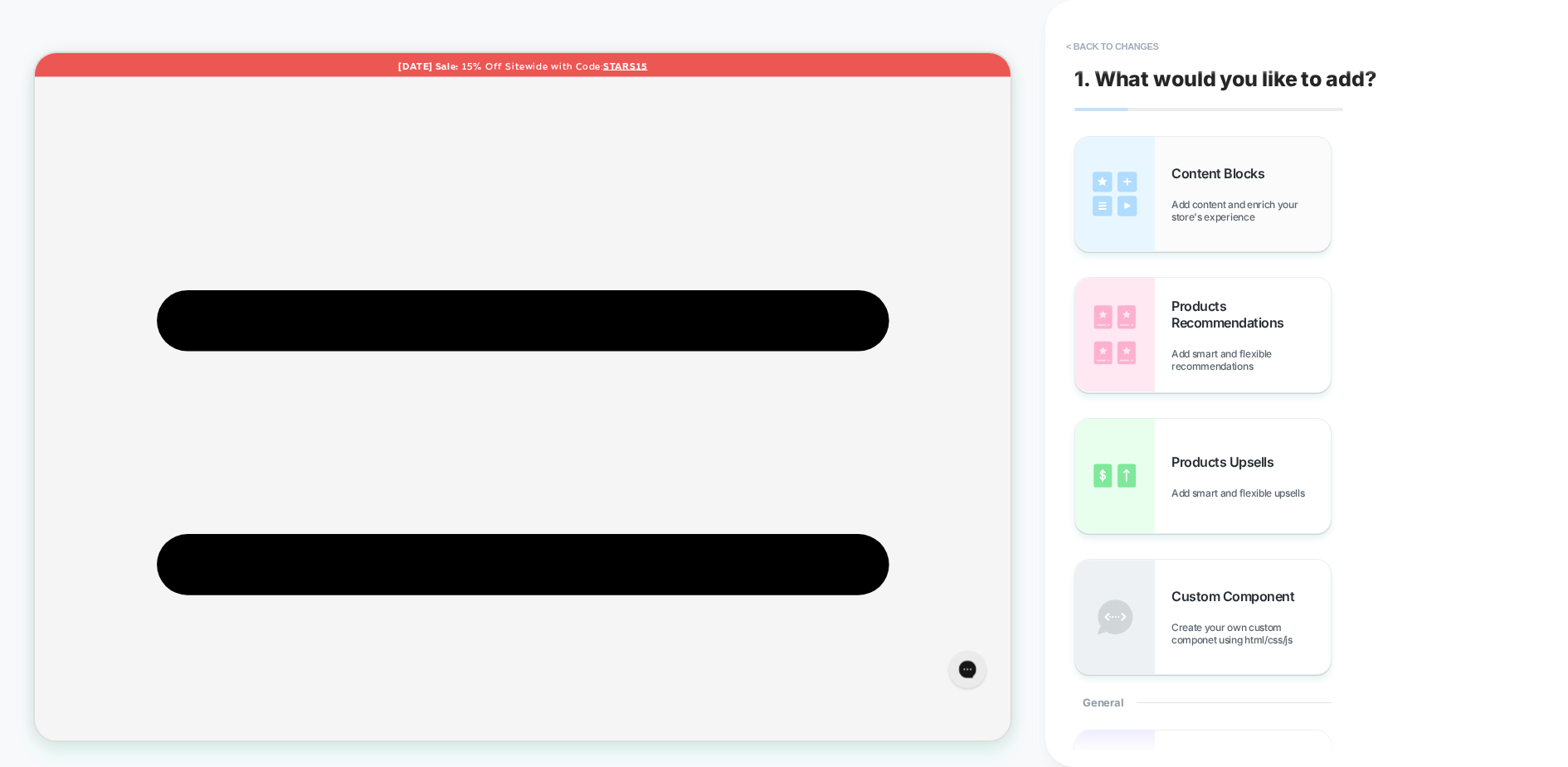 click on "Content Blocks" at bounding box center [1222, 173] 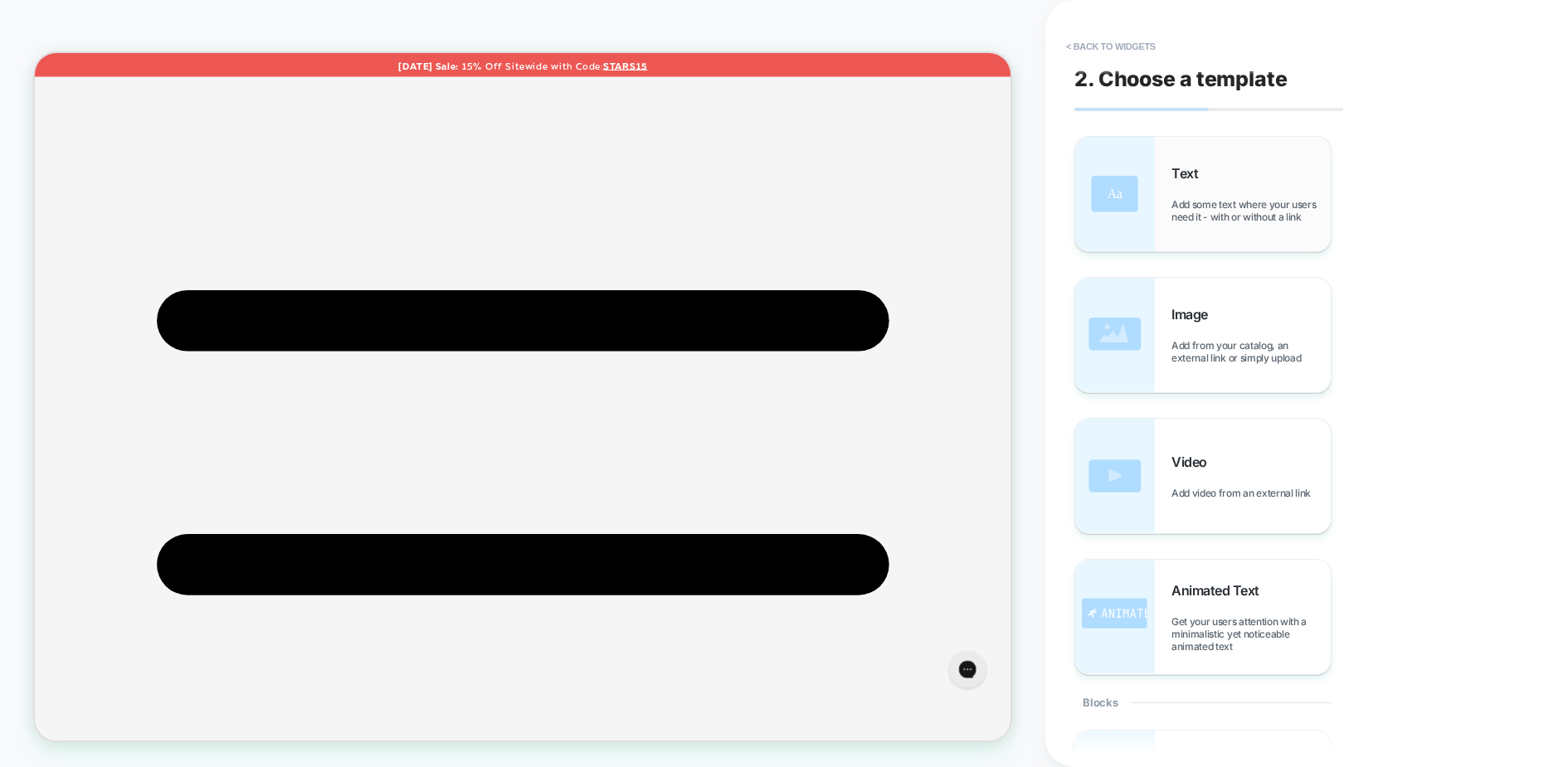 click on "Text Add some text where your users need it - with or without a link" at bounding box center (1251, 194) 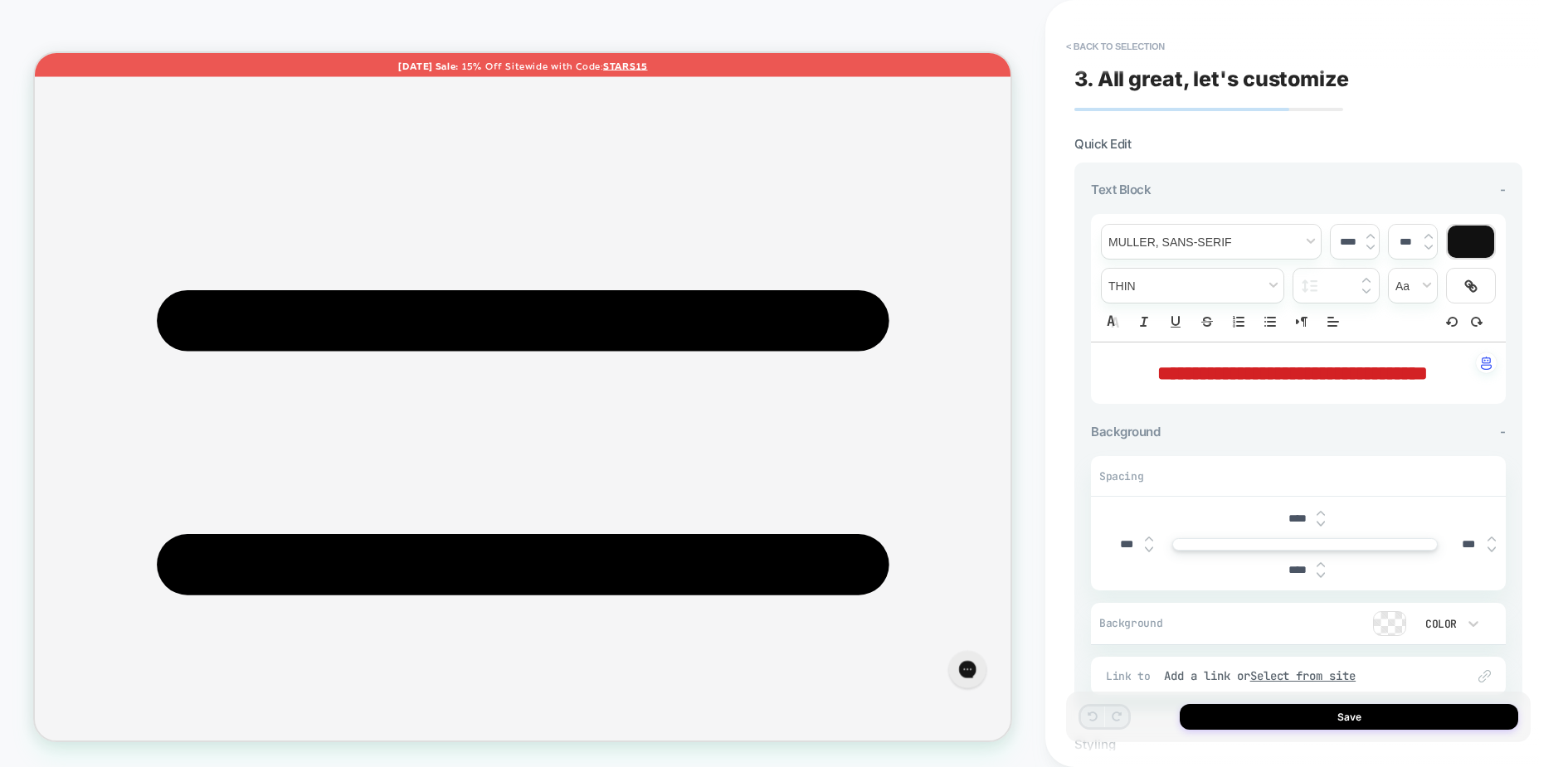 click on "**********" at bounding box center (1298, 373) 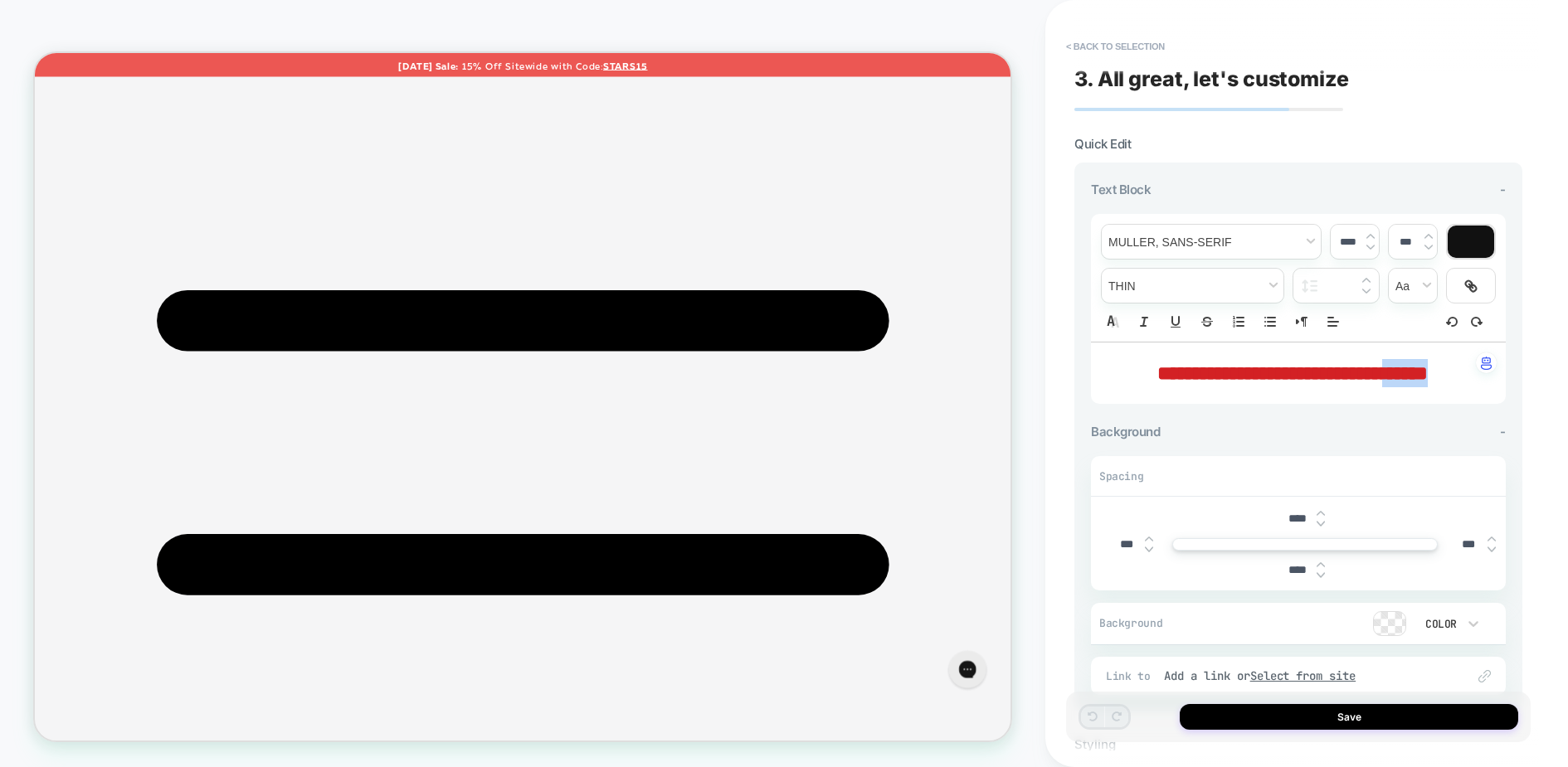 click on "**********" at bounding box center [1292, 373] 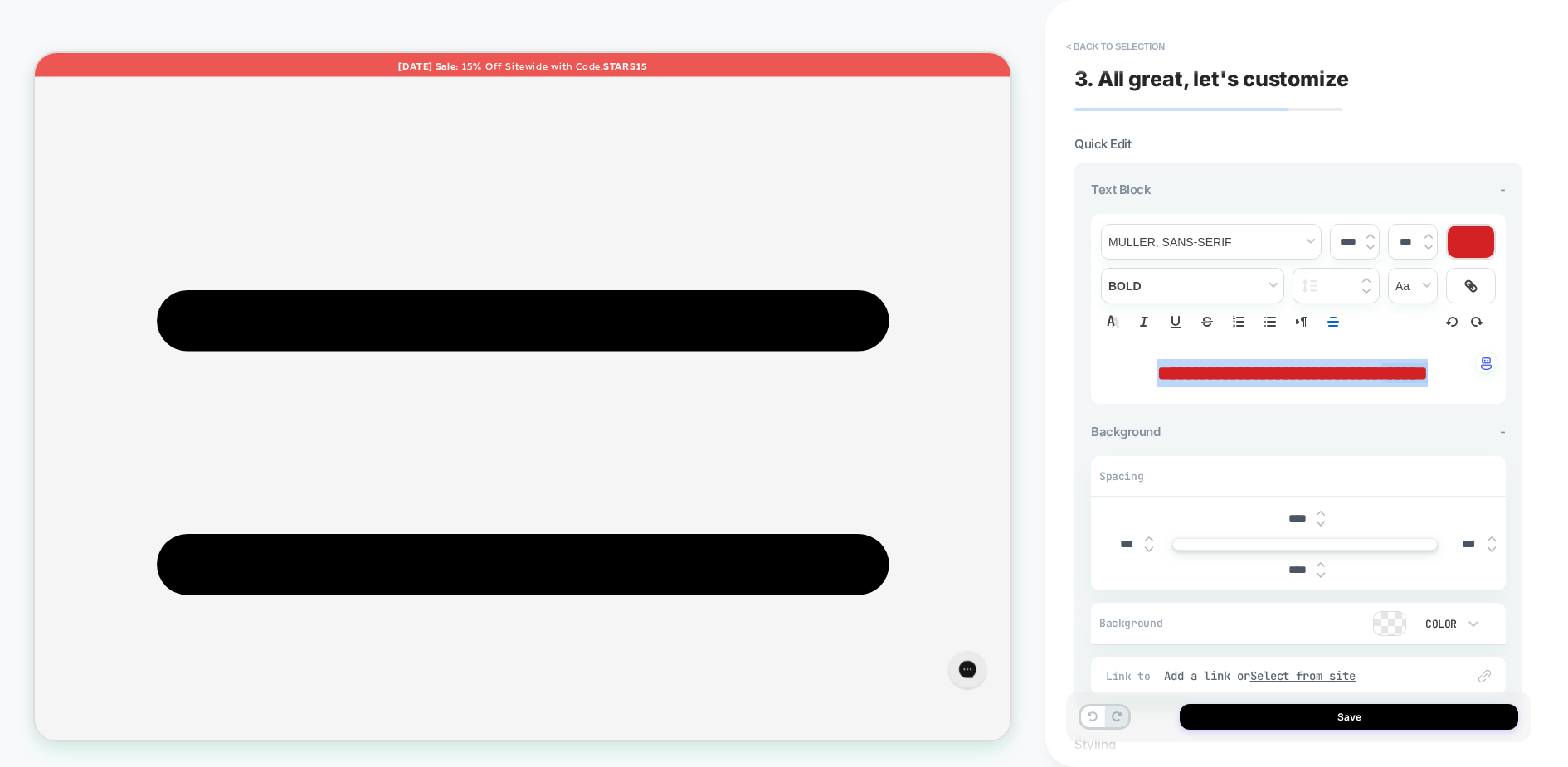 click on "**********" at bounding box center [1292, 373] 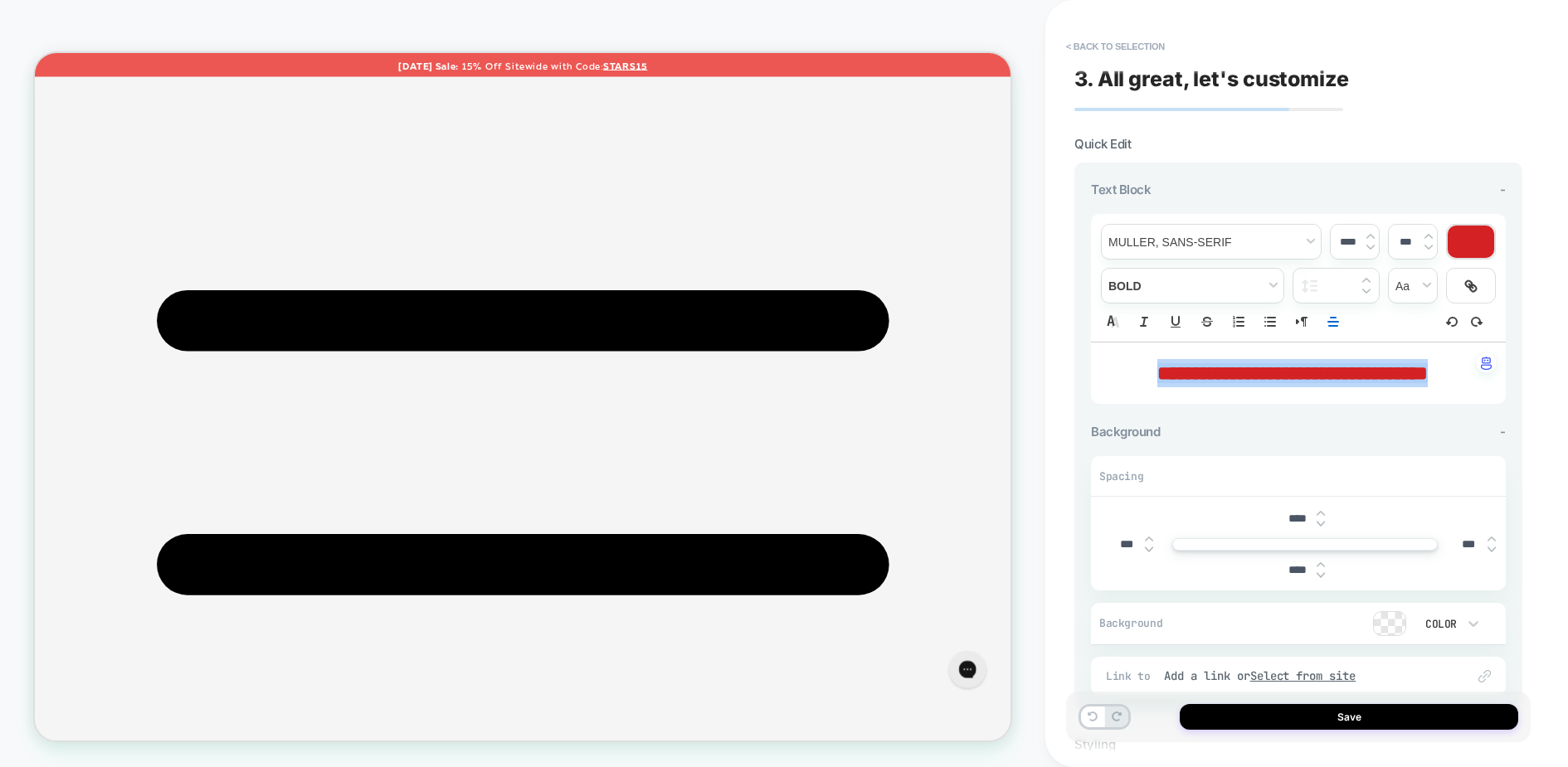 type 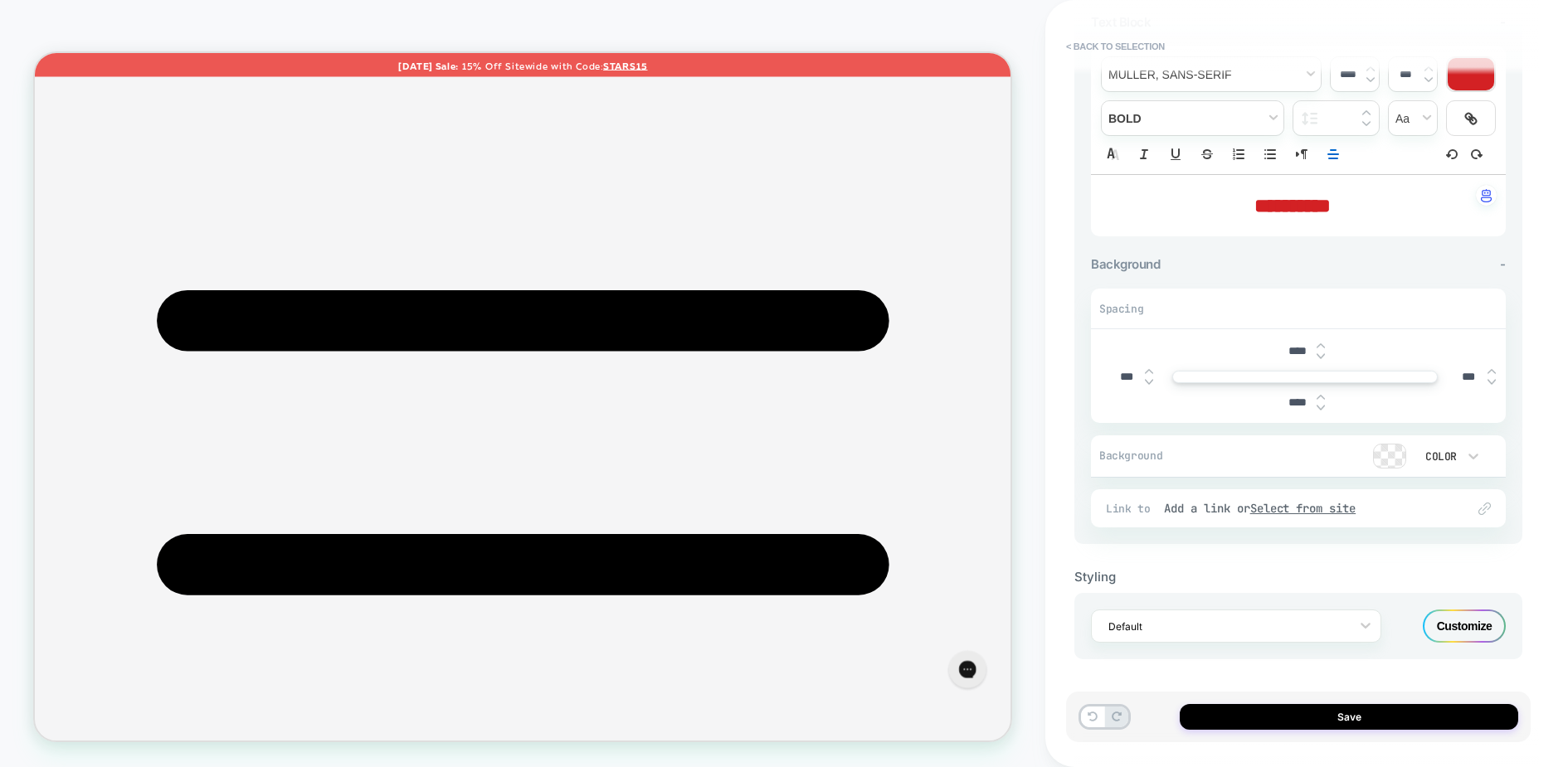 scroll, scrollTop: 0, scrollLeft: 0, axis: both 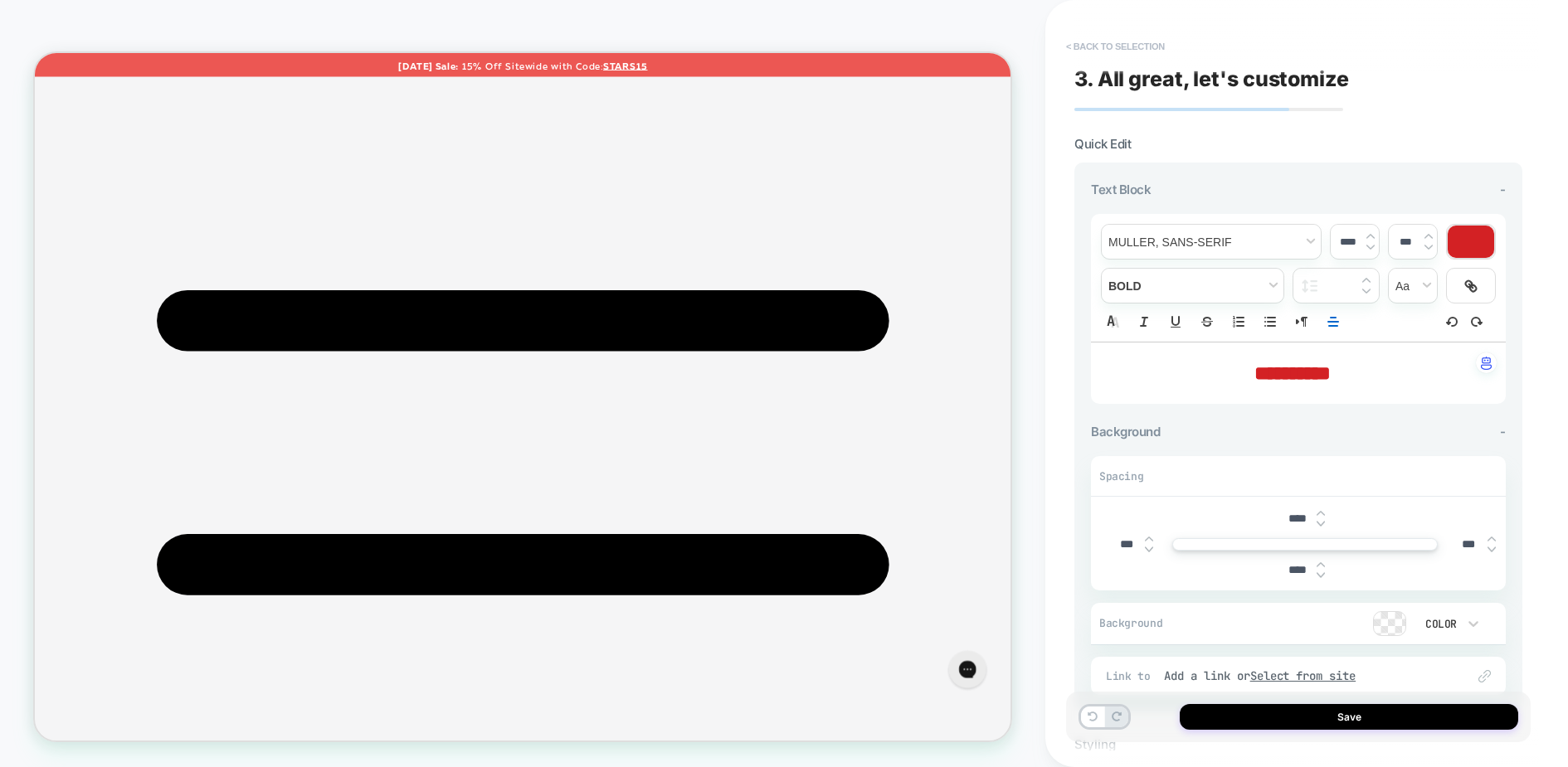 click on "< Back to selection" at bounding box center (1115, 46) 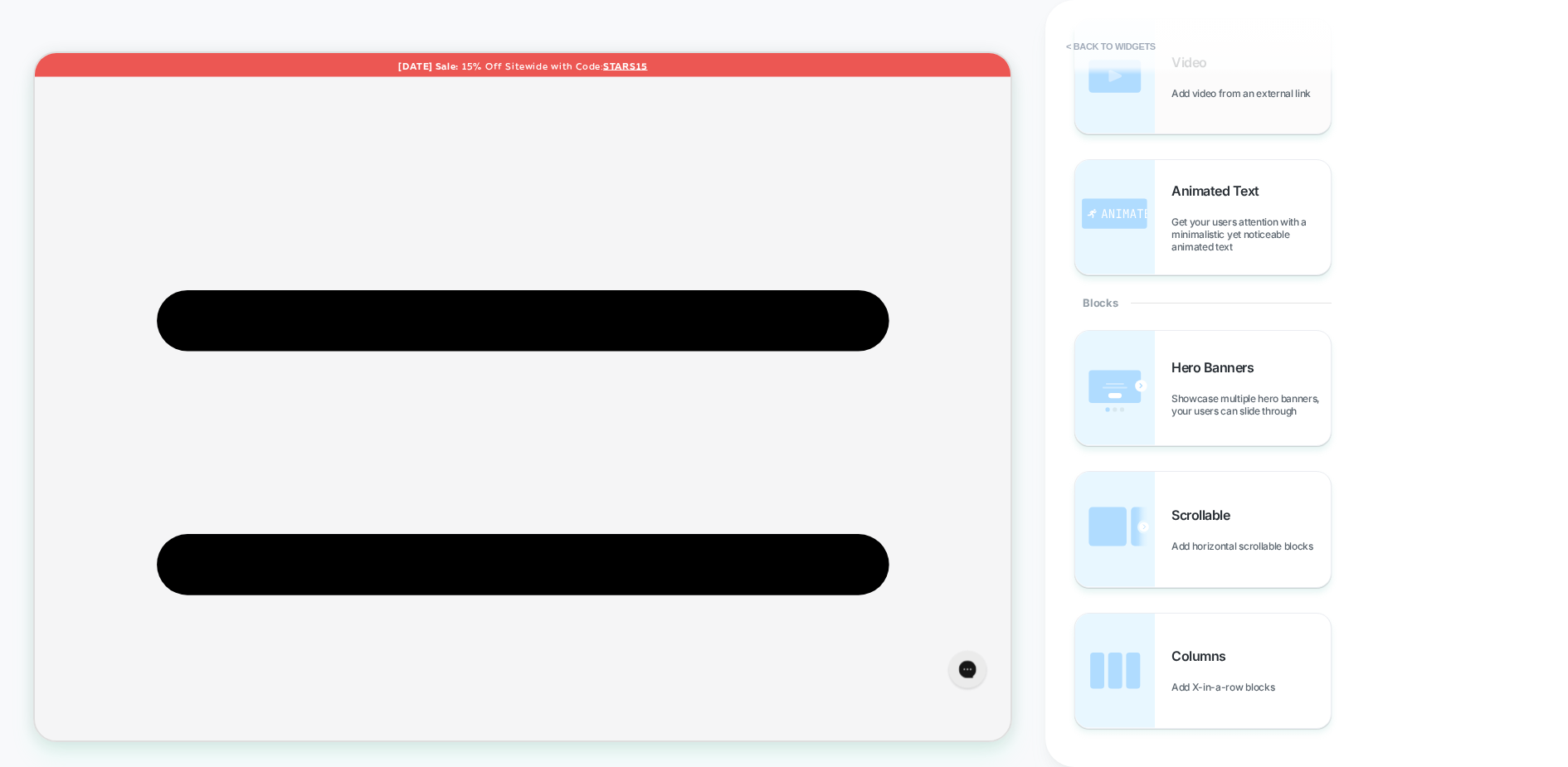 scroll, scrollTop: 634, scrollLeft: 0, axis: vertical 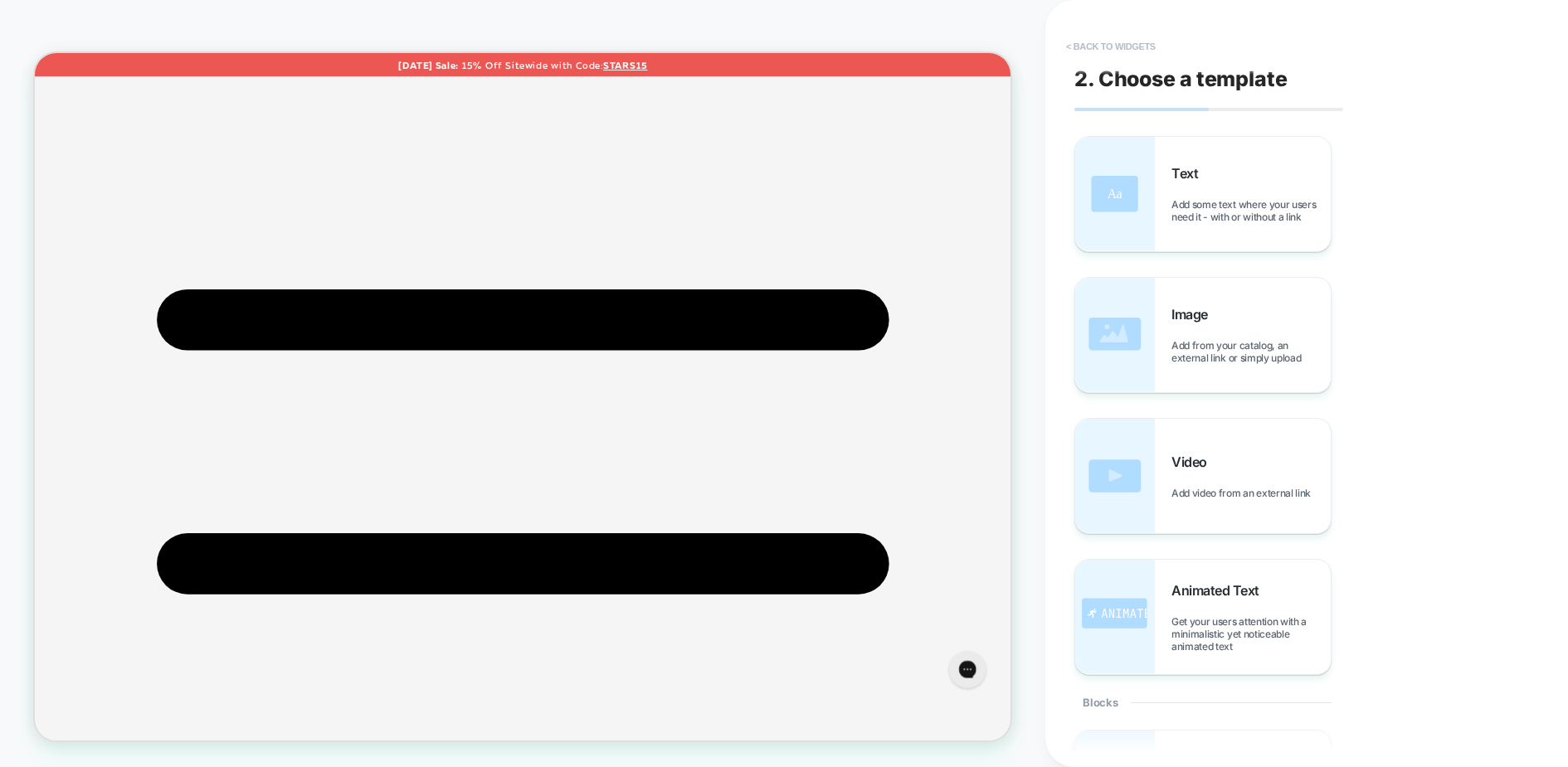 click on "< Back to widgets" at bounding box center [1111, 46] 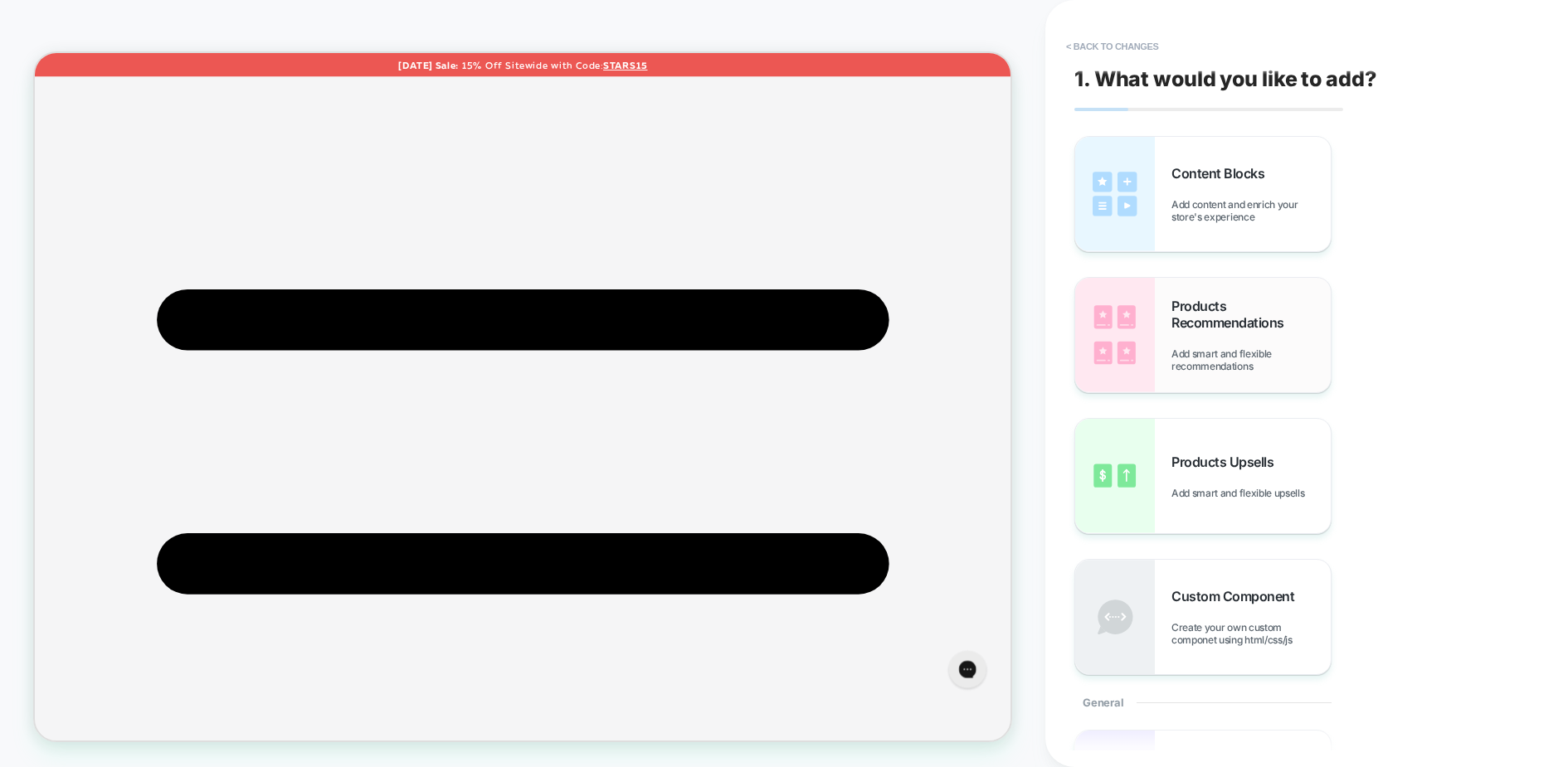 scroll, scrollTop: 0, scrollLeft: 0, axis: both 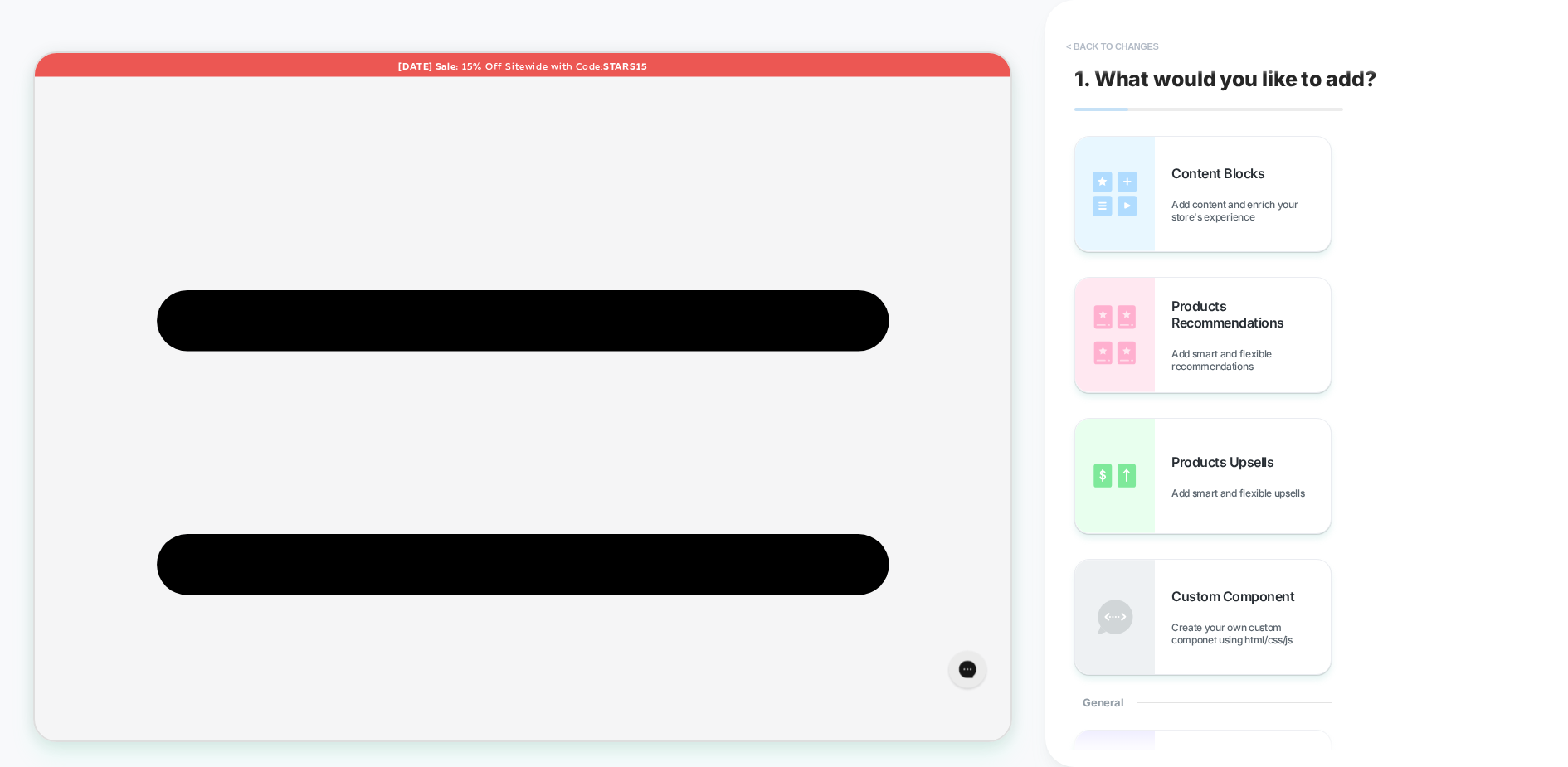 click on "< Back to changes" at bounding box center (1113, 46) 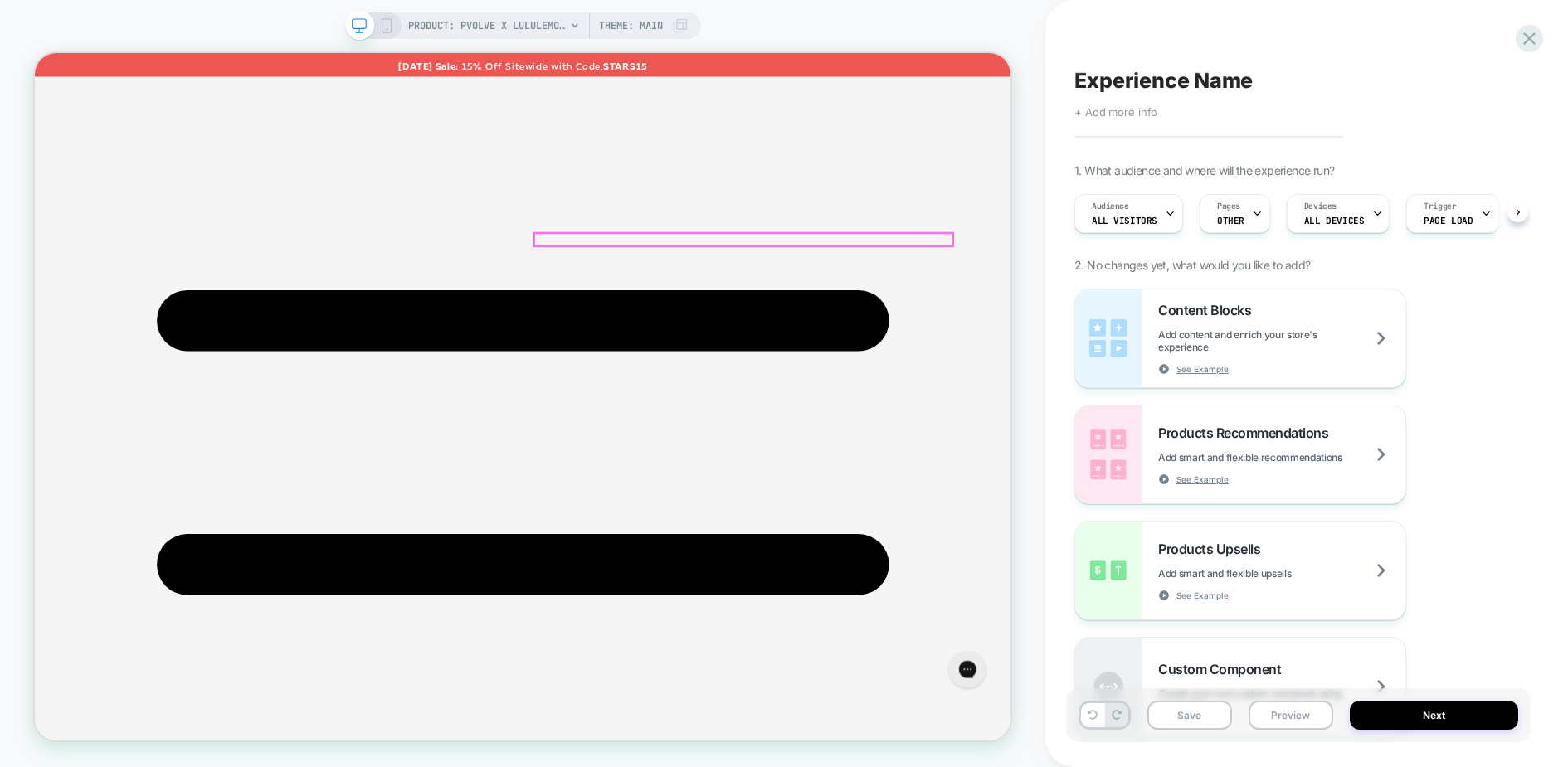 scroll, scrollTop: 0, scrollLeft: 1, axis: horizontal 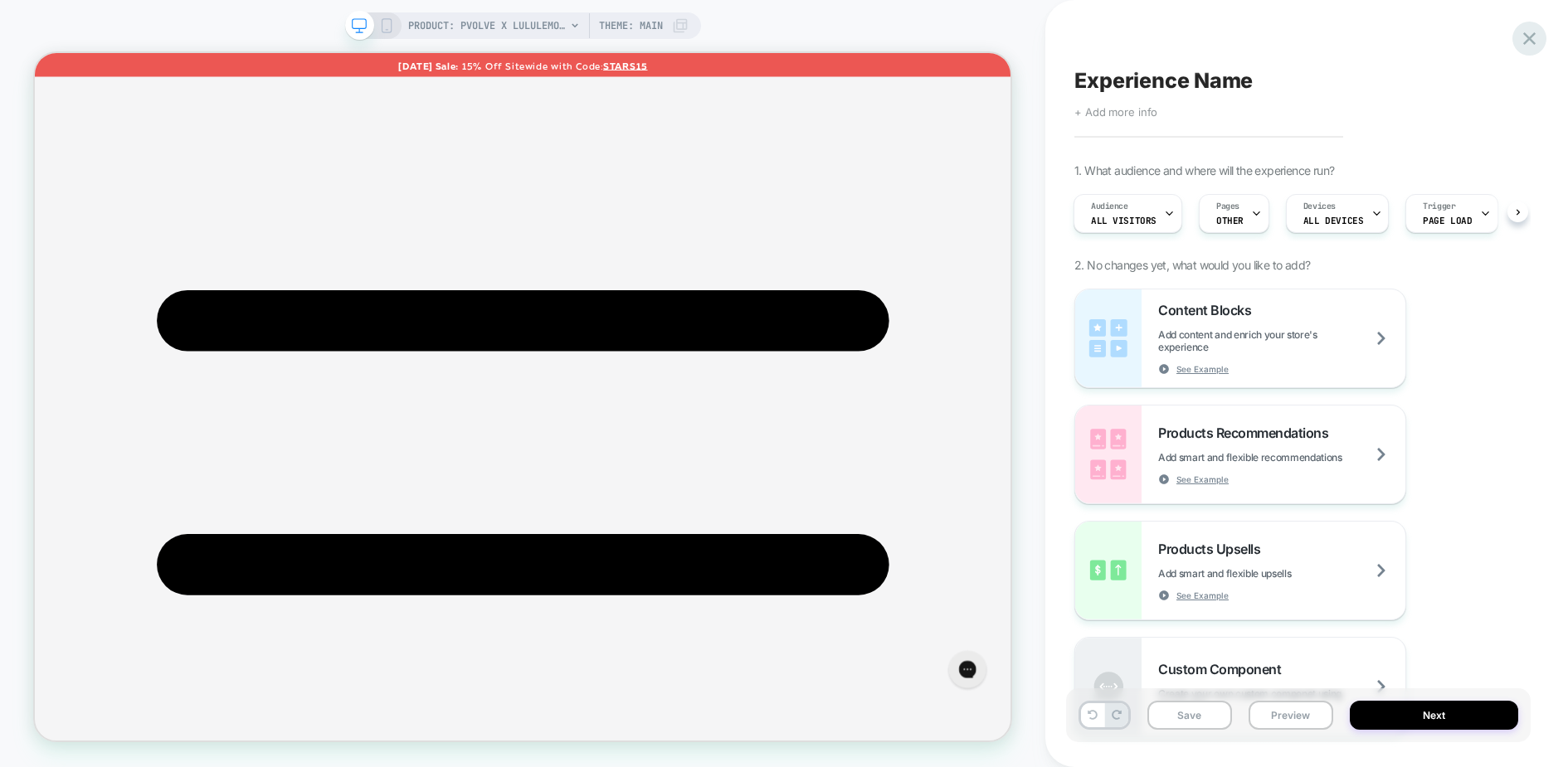 click at bounding box center (1529, 38) 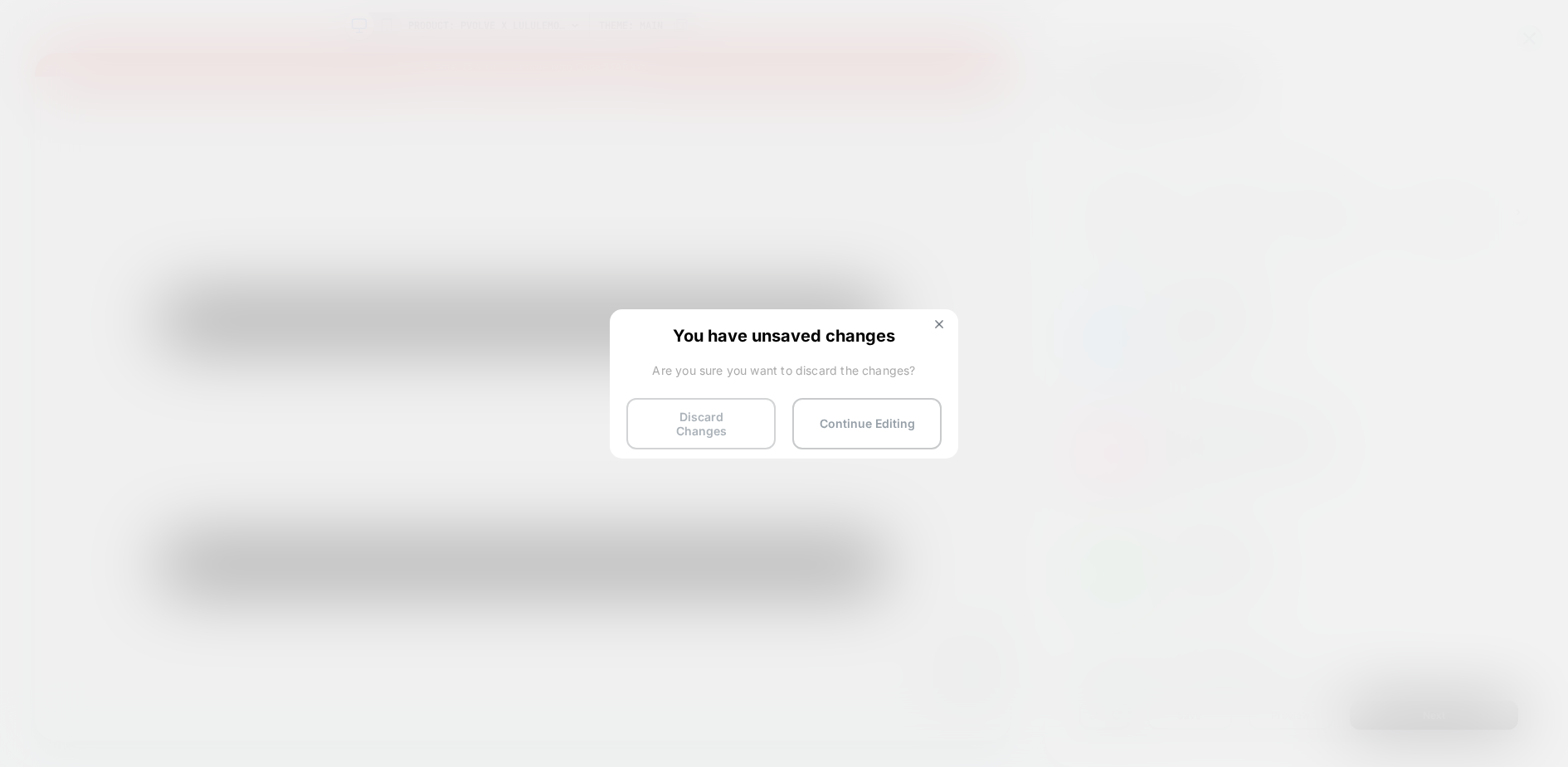 click on "Discard Changes" at bounding box center [701, 424] 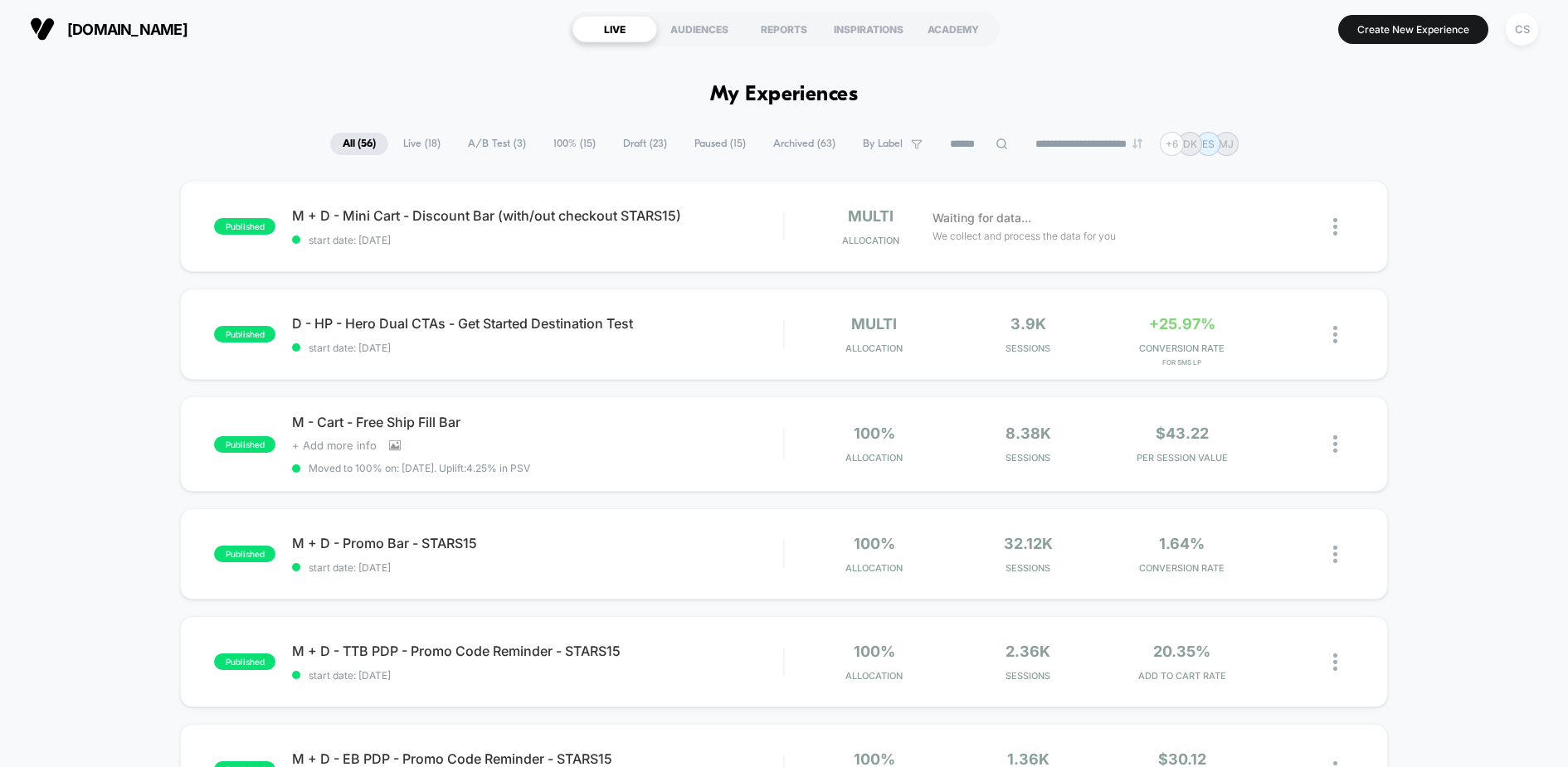 click on "published M + D - Mini Cart - Discount Bar (with/out checkout STARS15) start date: [DATE] multi Allocation Waiting for data... We collect and process the data for you published D - HP - Hero Dual CTAs - Get Started Destination Test start date: [DATE] multi Allocation 3.9k Sessions +25.97% CONVERSION RATE for SMS LP published M - Cart - Free Ship Fill Bar Click to view images Click to edit experience details + Add more info Moved to 100% on:   [DATE] . Uplift: 4.25% in PSV 100% Allocation 8.38k Sessions $43.22 PER SESSION VALUE published M + D - Promo Bar - STARS15 start date: [DATE] 100% Allocation 32.12k Sessions 1.64% CONVERSION RATE published M + D - TTB PDP - Promo Code Reminder - STARS15 start date: [DATE] 100% Allocation 2.36k Sessions 20.35% ADD TO CART RATE published M + D - EB PDP - Promo Code Reminder - STARS15 start date: [DATE] 100% Allocation 1.36k Sessions $30.12 PER SESSION VALUE published M + D - SB PDP - Promo Code Reminder - STARS15 start date: [DATE] 100% Allocation 1.69k" at bounding box center [784, 865] 